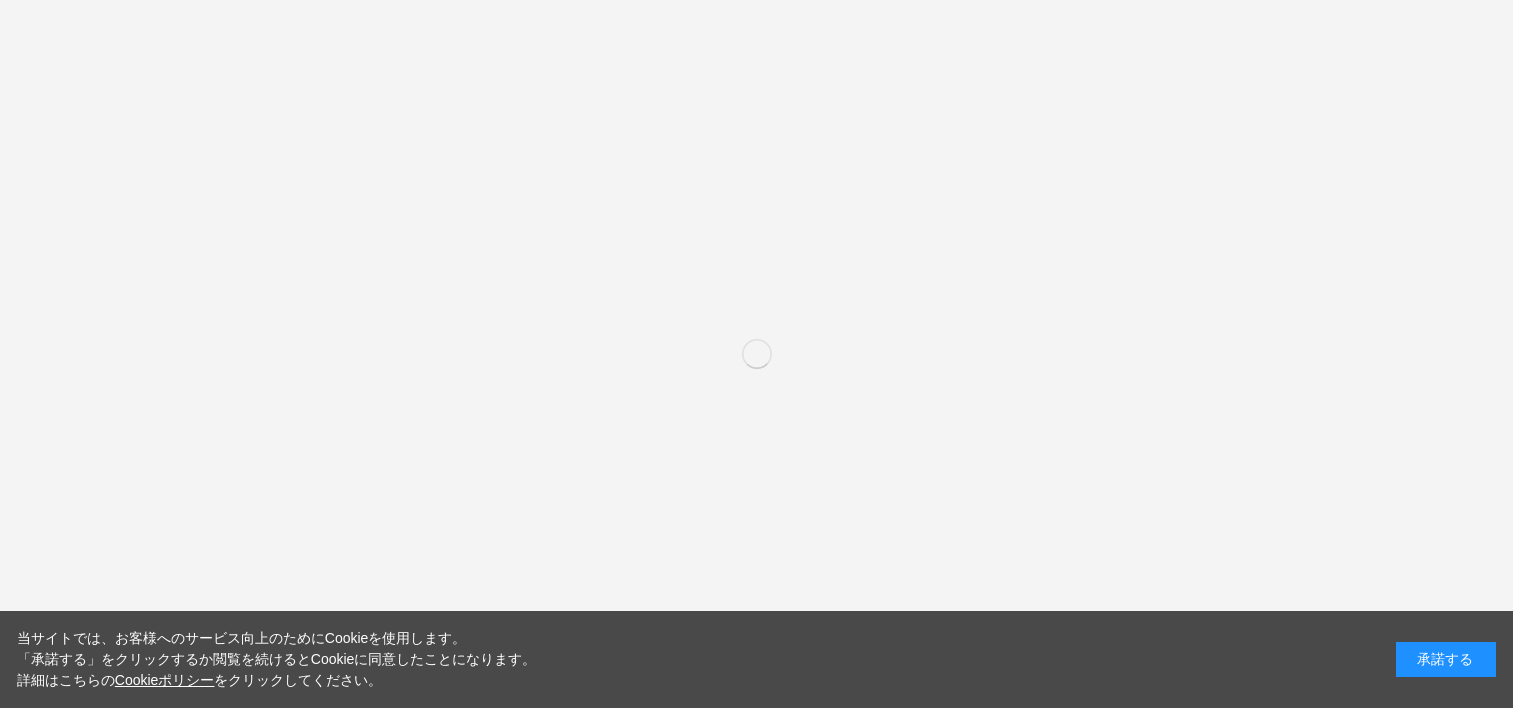 scroll, scrollTop: 0, scrollLeft: 0, axis: both 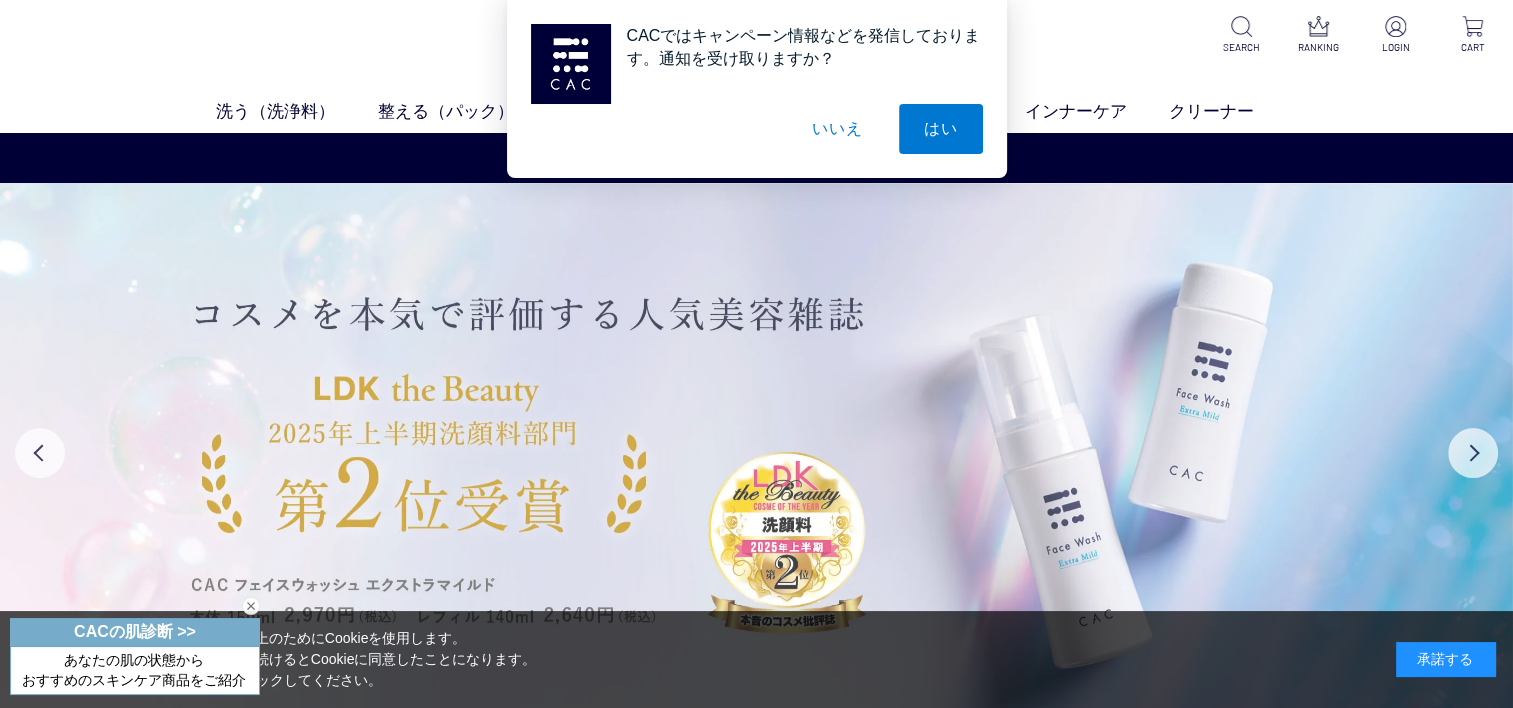 click at bounding box center [756, 453] 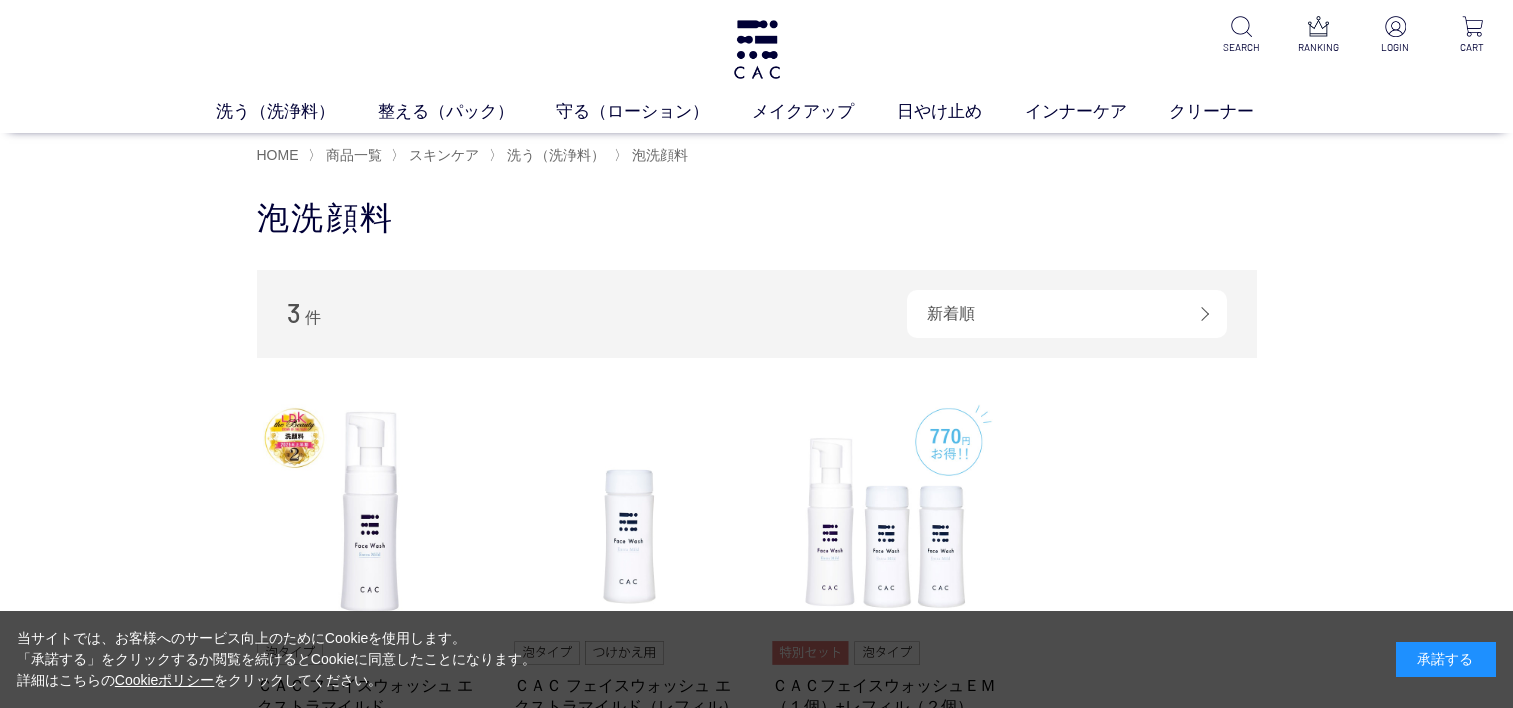 scroll, scrollTop: 0, scrollLeft: 0, axis: both 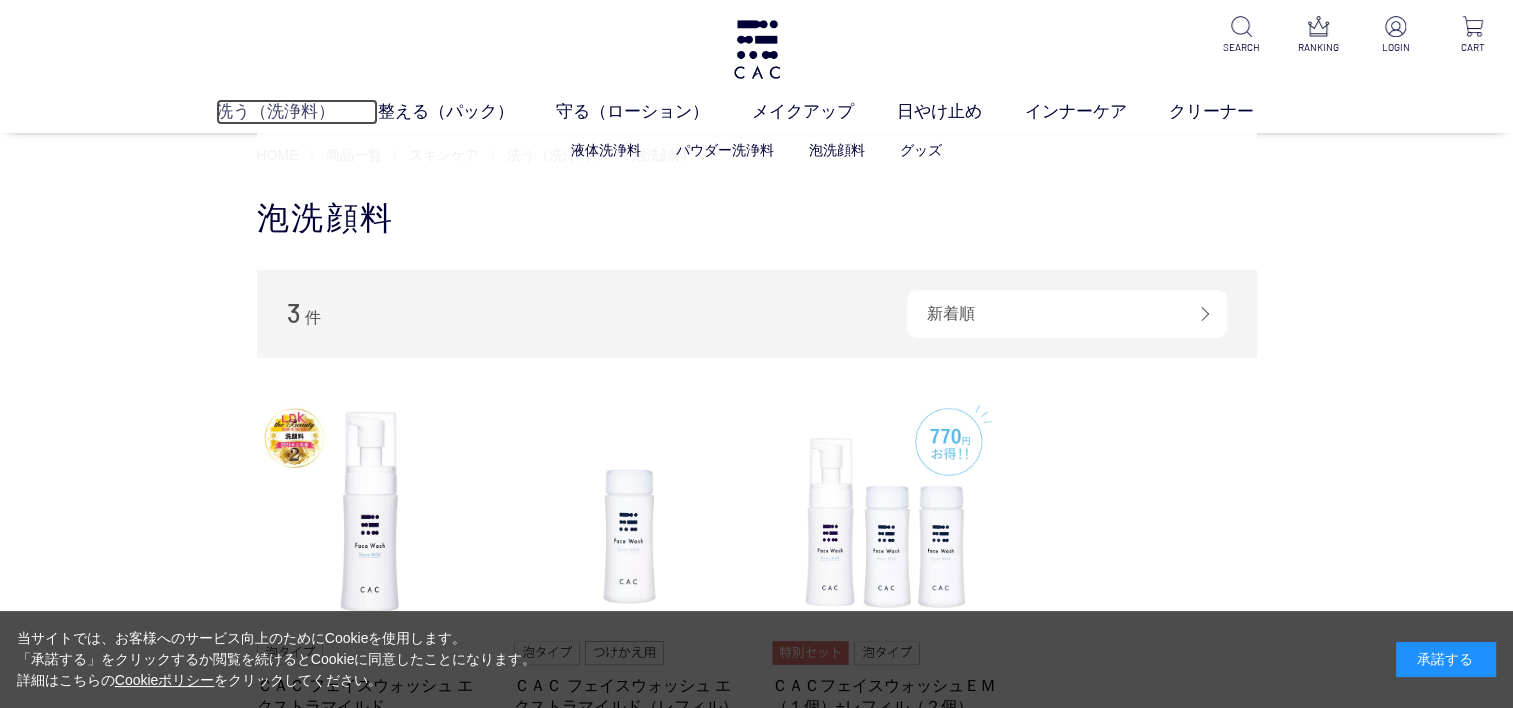 click on "洗う（洗浄料）" at bounding box center (297, 112) 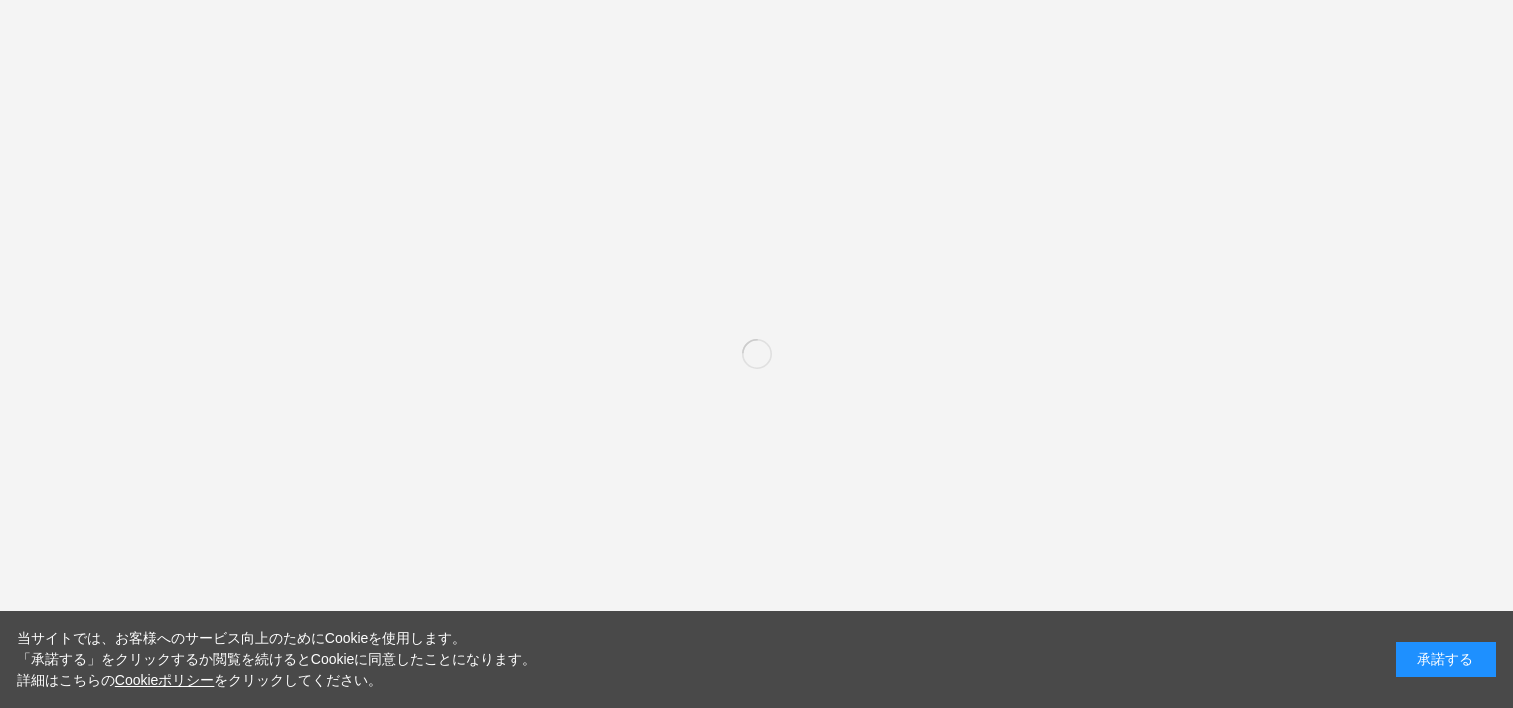 scroll, scrollTop: 0, scrollLeft: 0, axis: both 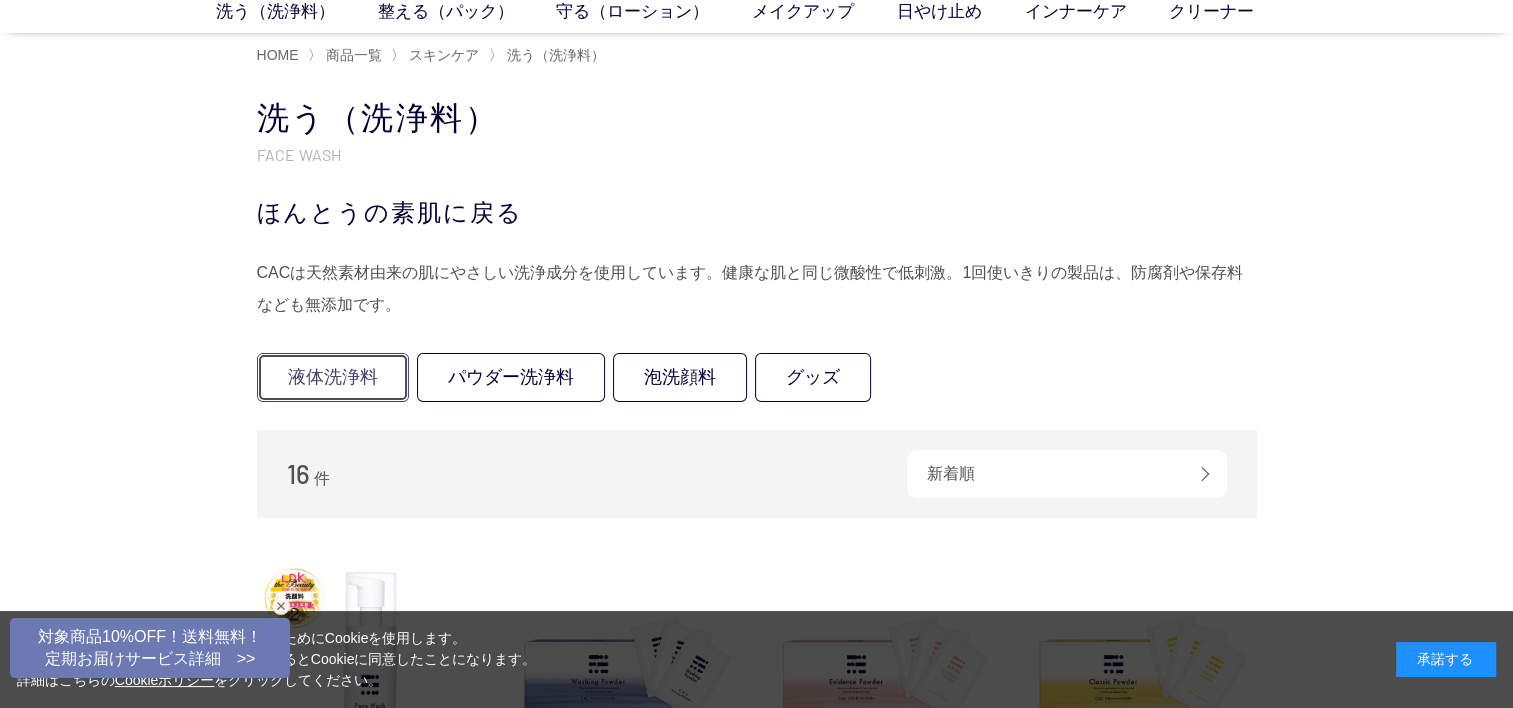 click on "液体洗浄料" at bounding box center [333, 377] 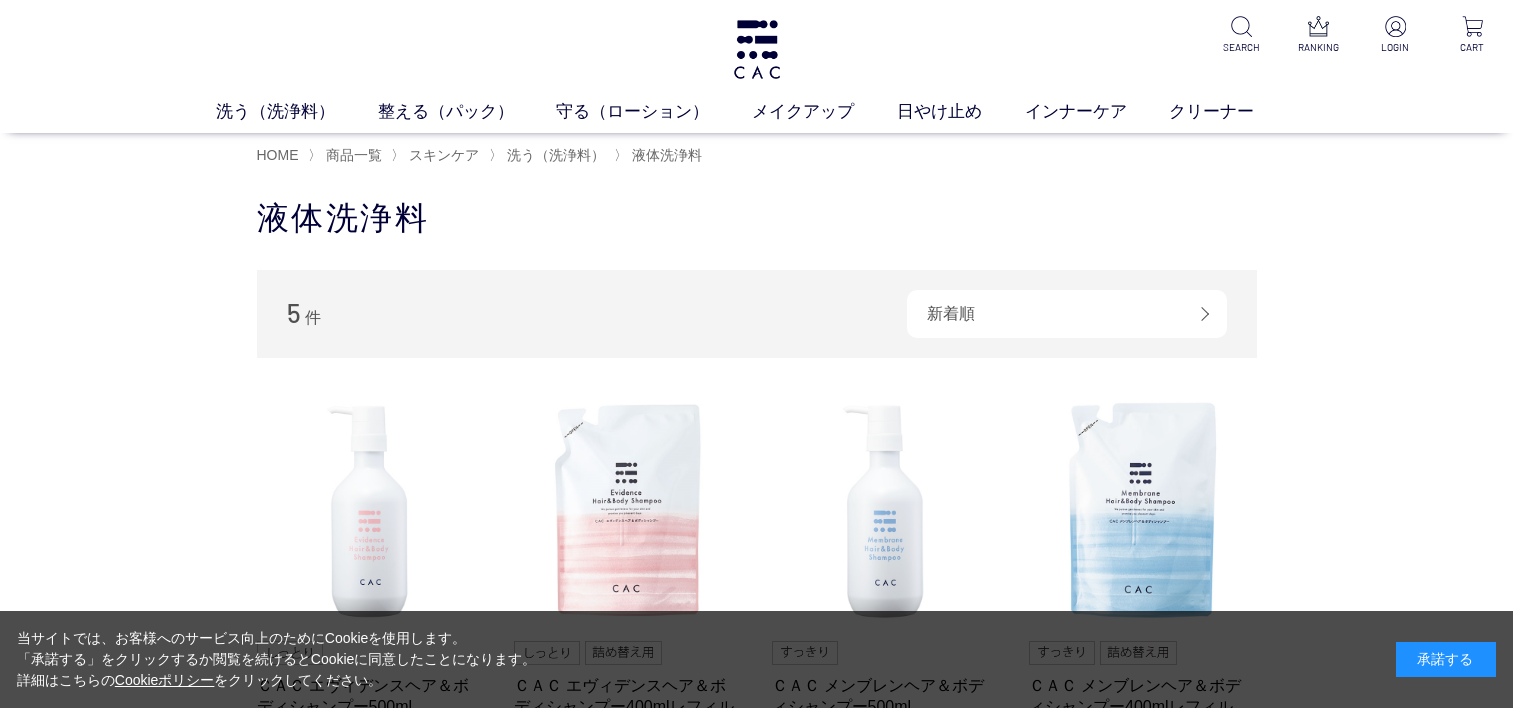 scroll, scrollTop: 0, scrollLeft: 0, axis: both 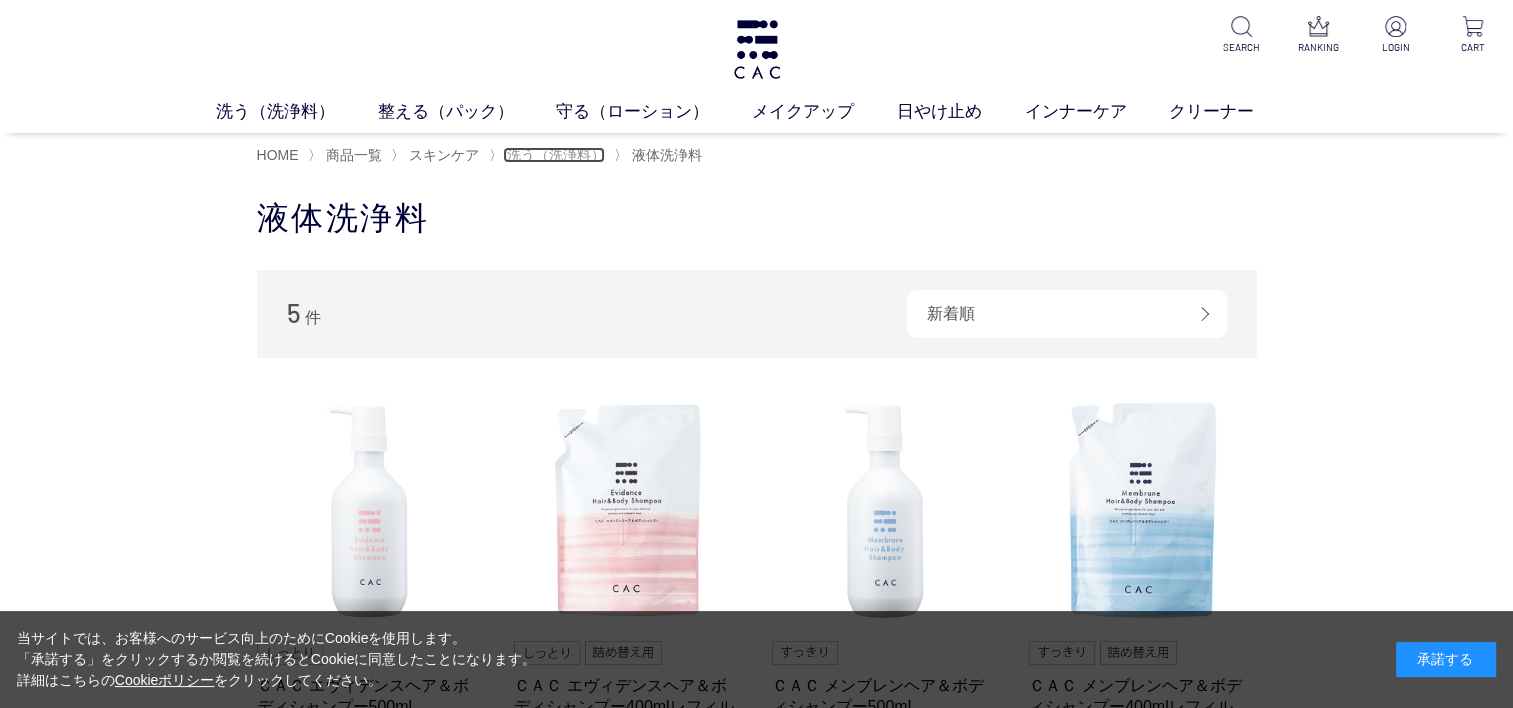 click on "洗う（洗浄料）" at bounding box center [556, 155] 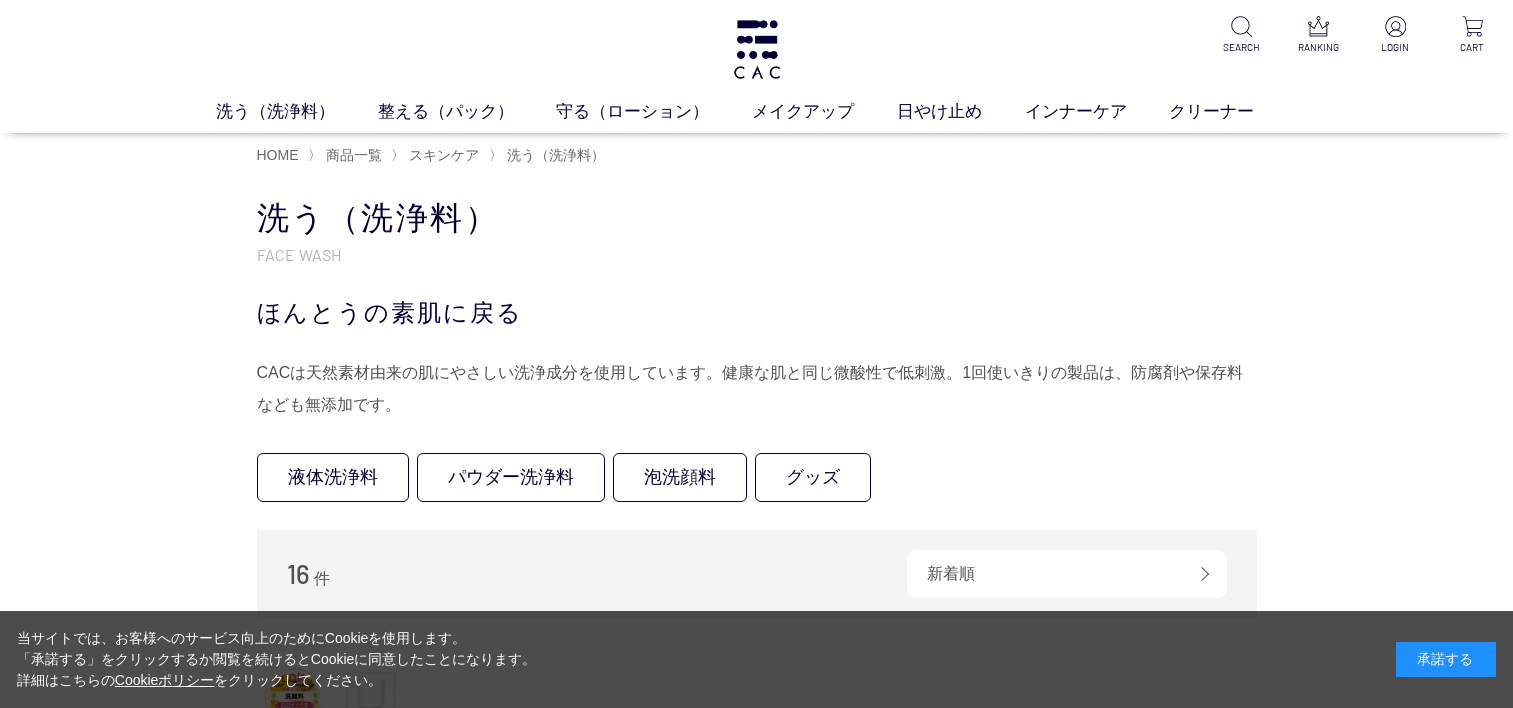 scroll, scrollTop: 0, scrollLeft: 0, axis: both 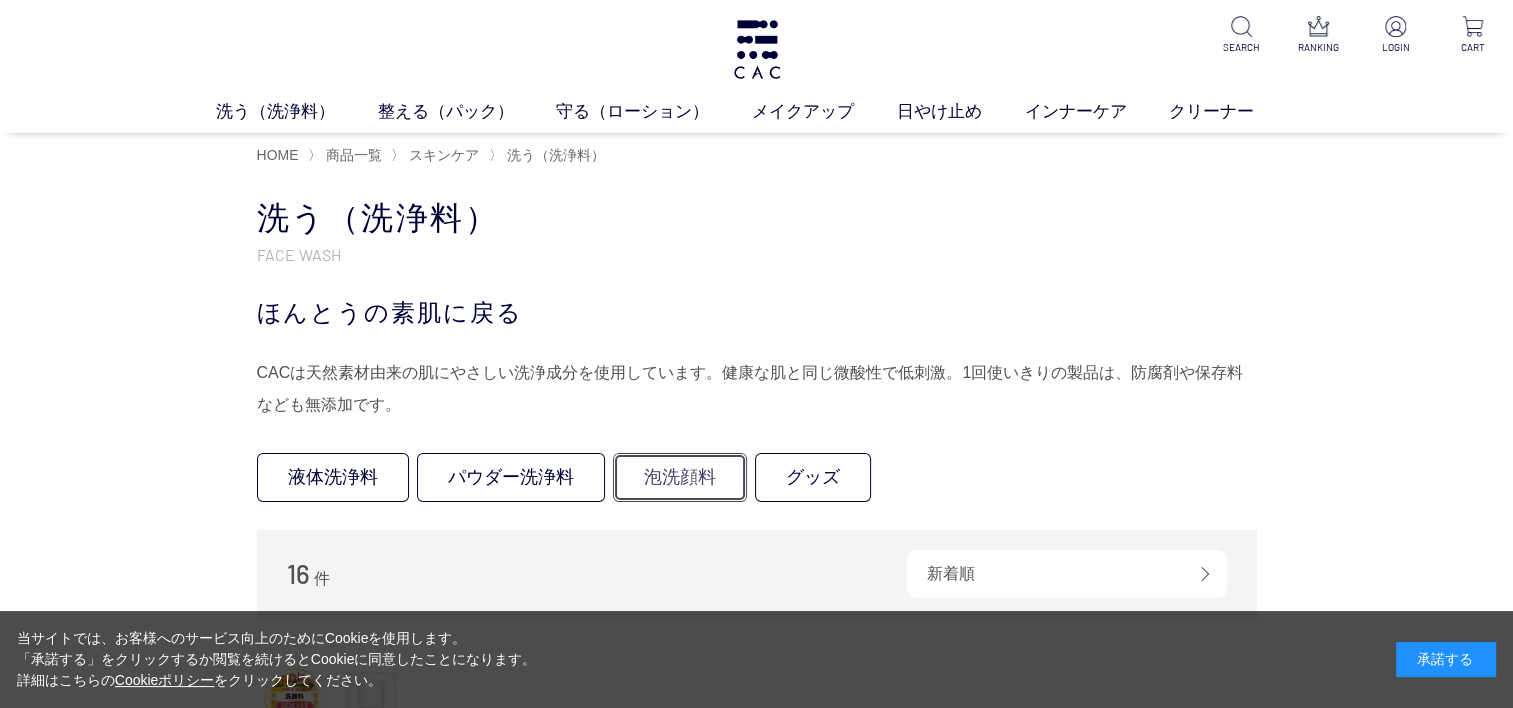 click on "泡洗顔料" at bounding box center [680, 477] 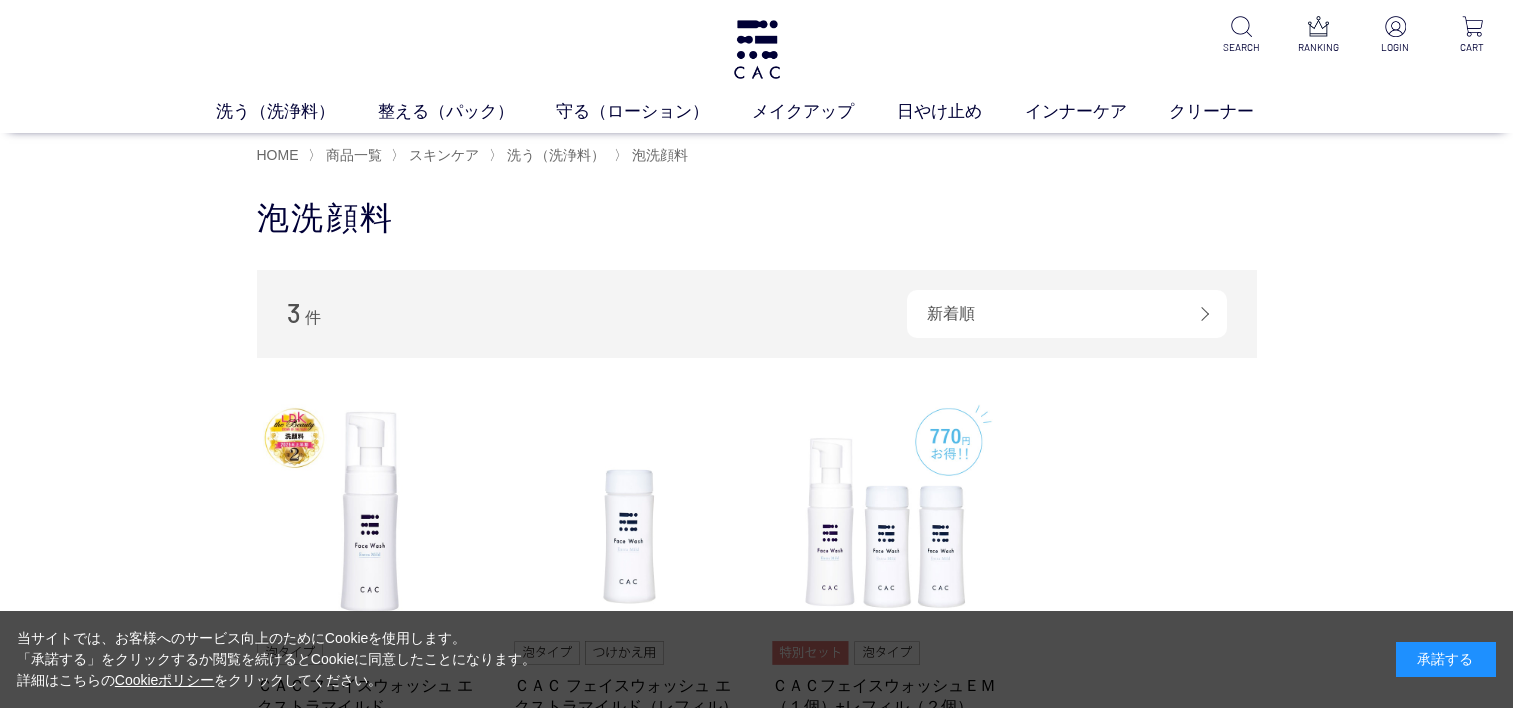 scroll, scrollTop: 0, scrollLeft: 0, axis: both 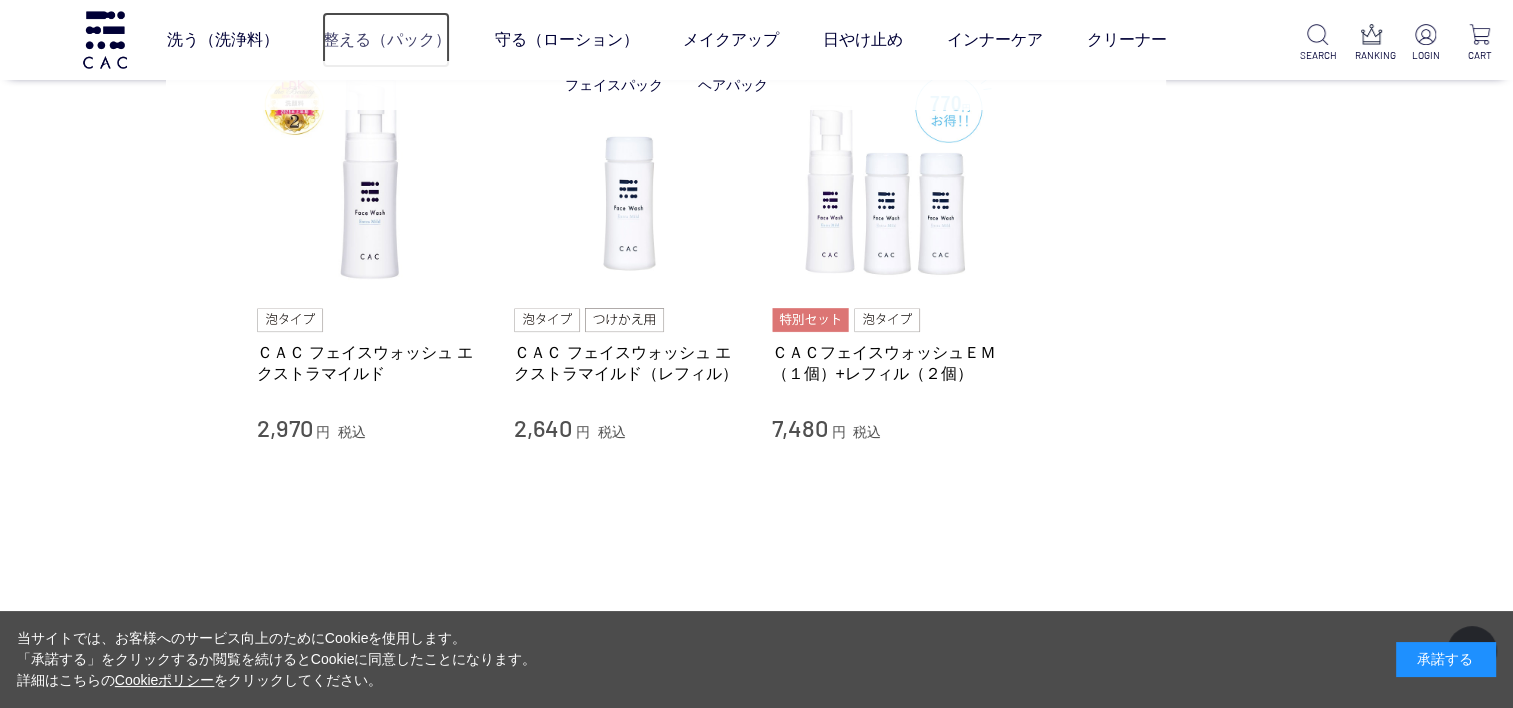 click on "整える（パック）" at bounding box center (386, 40) 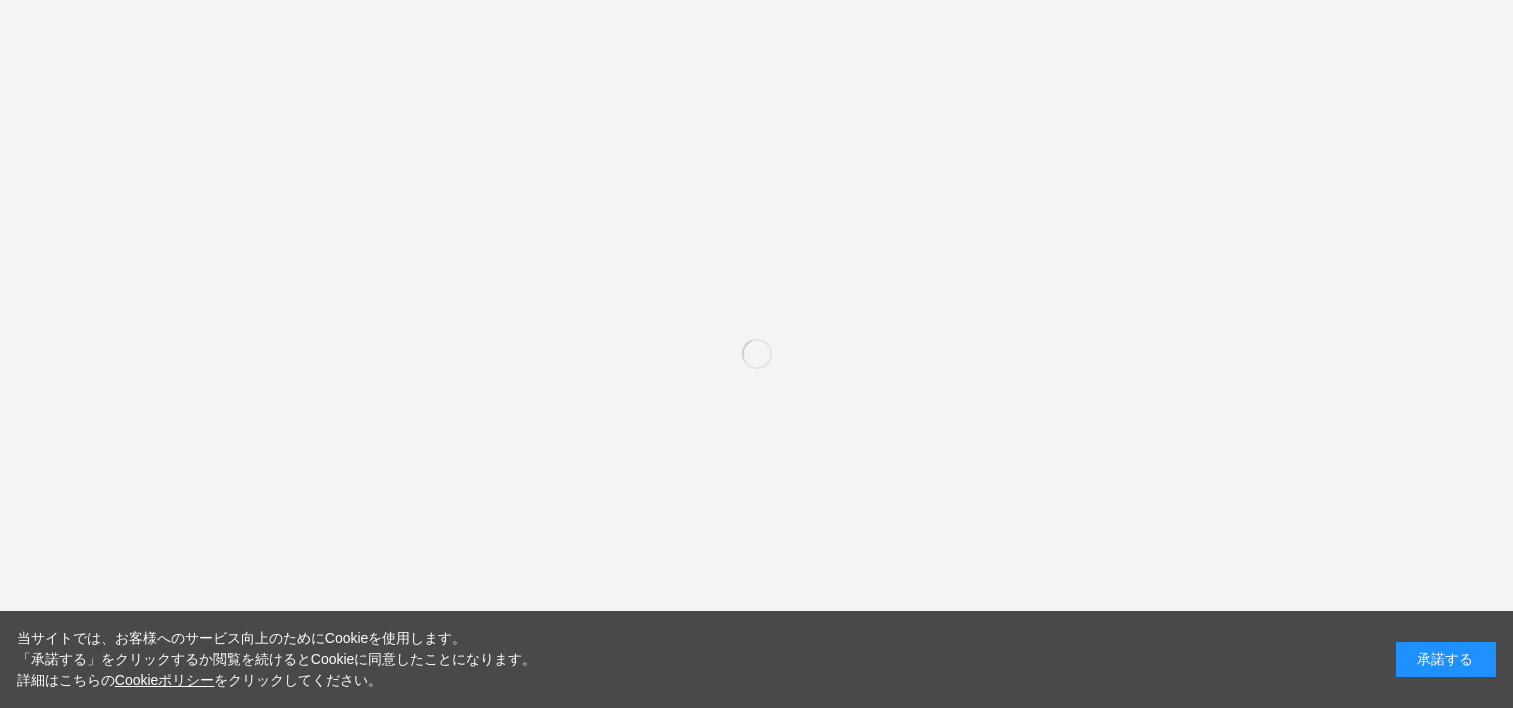 scroll, scrollTop: 0, scrollLeft: 0, axis: both 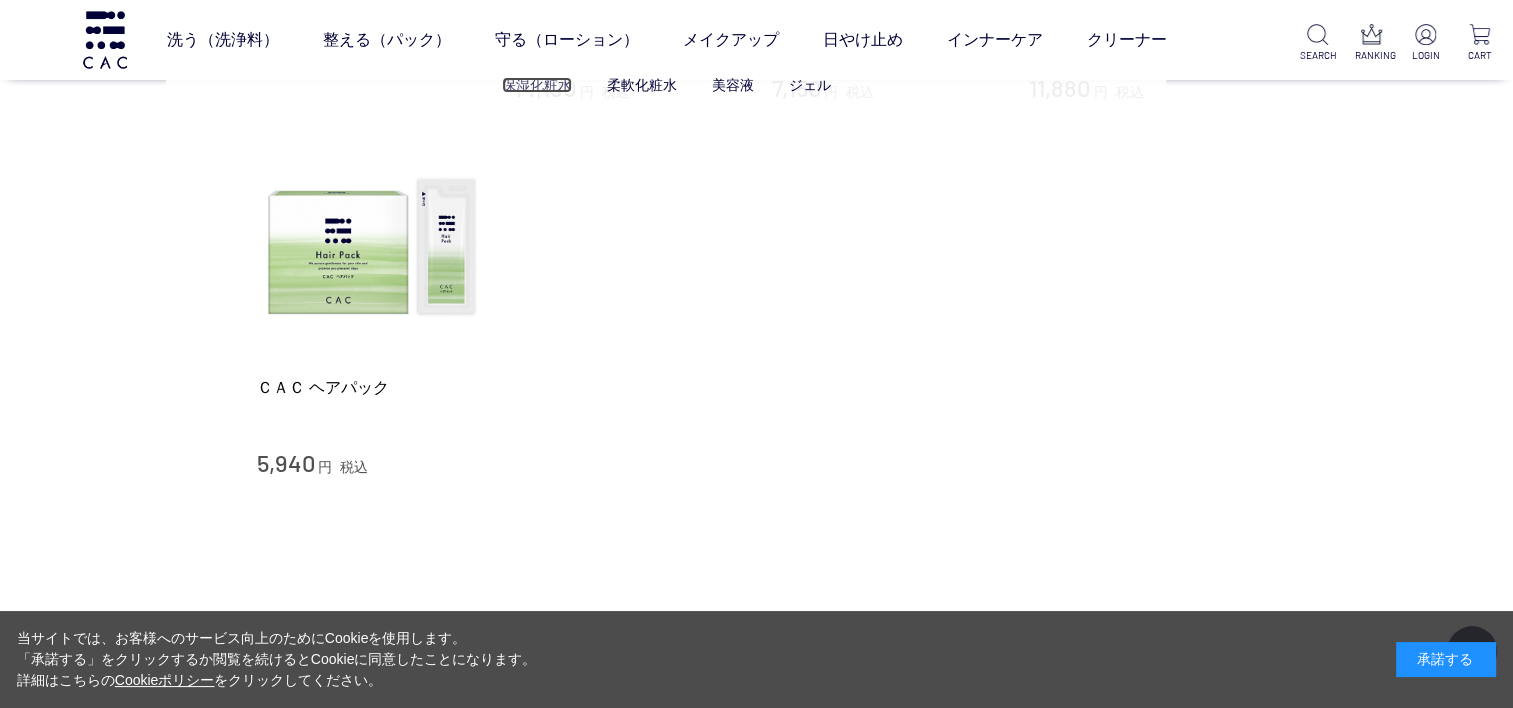 click on "保湿化粧水" at bounding box center [537, 85] 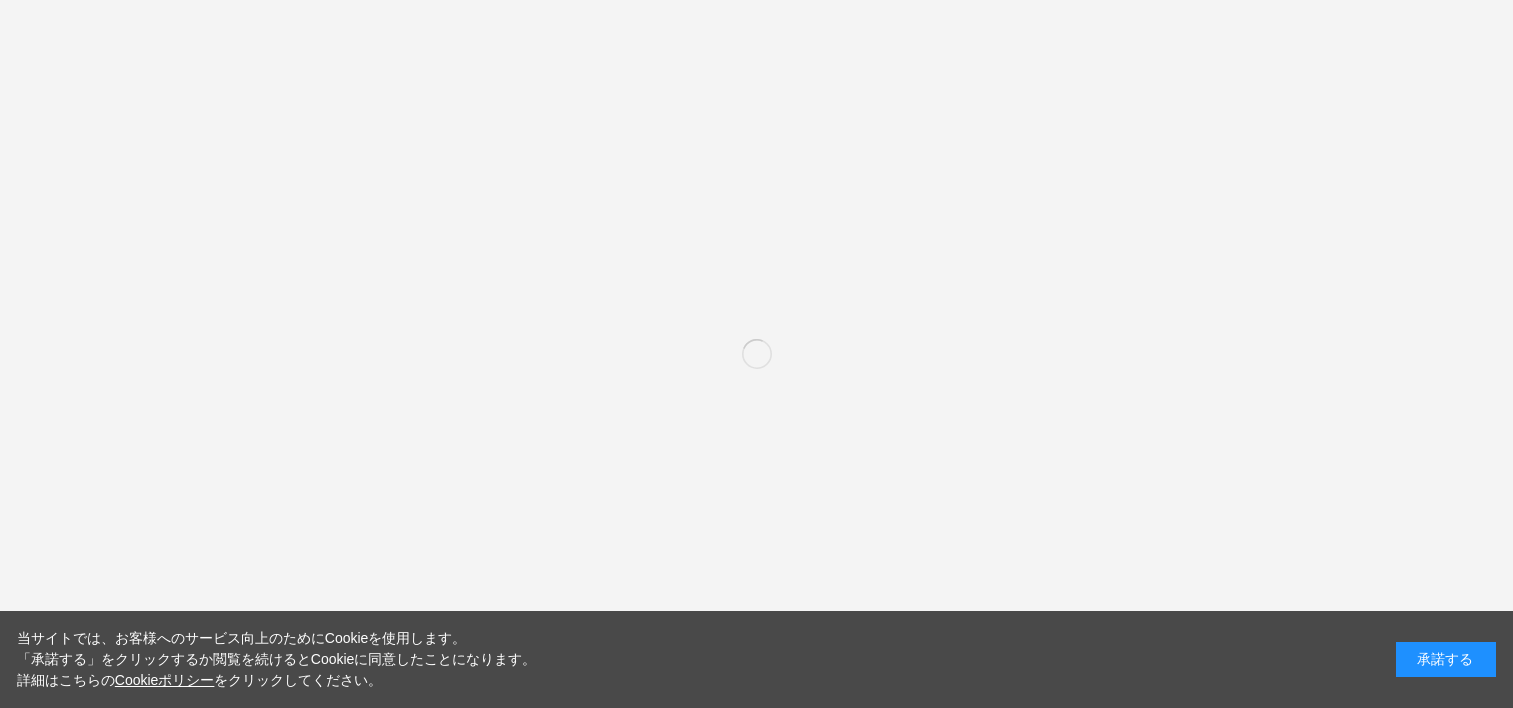 scroll, scrollTop: 0, scrollLeft: 0, axis: both 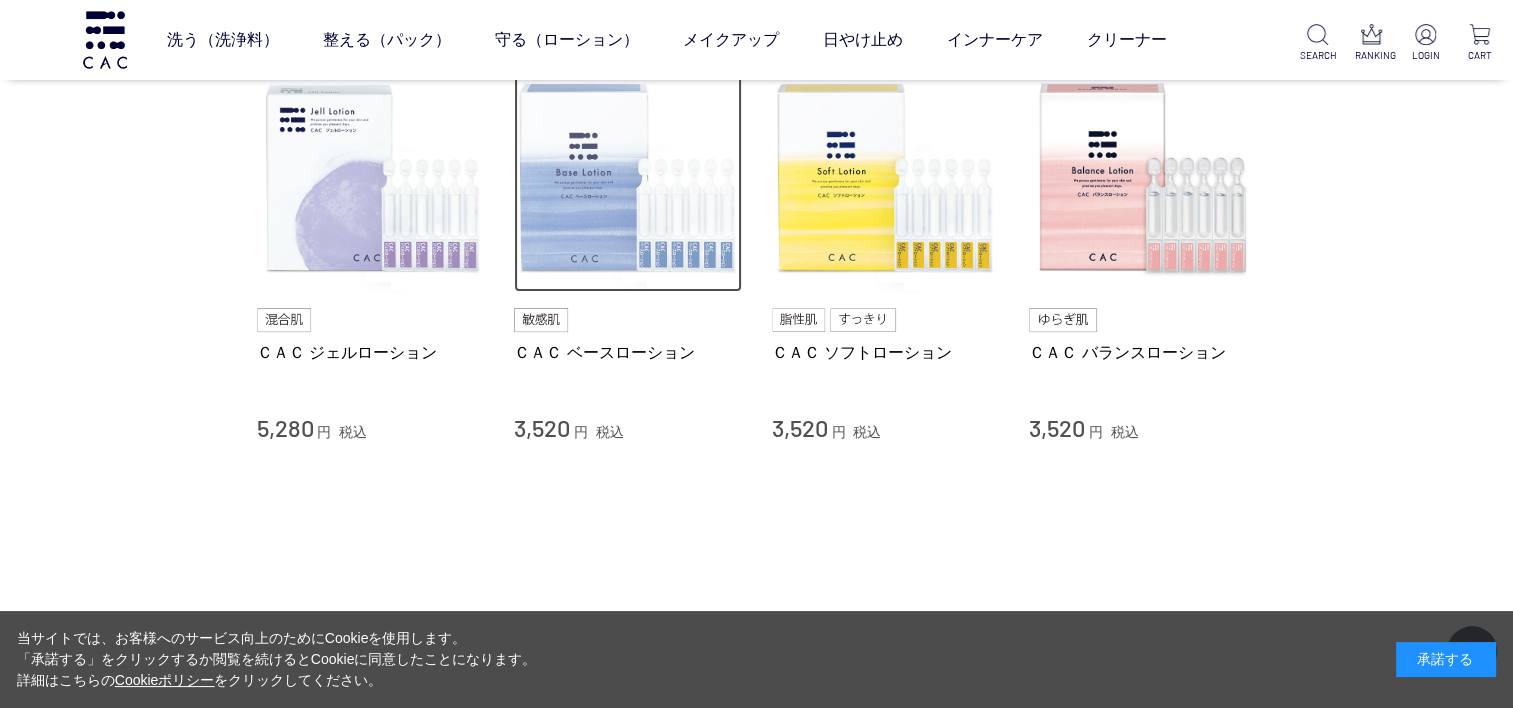 click at bounding box center [628, 179] 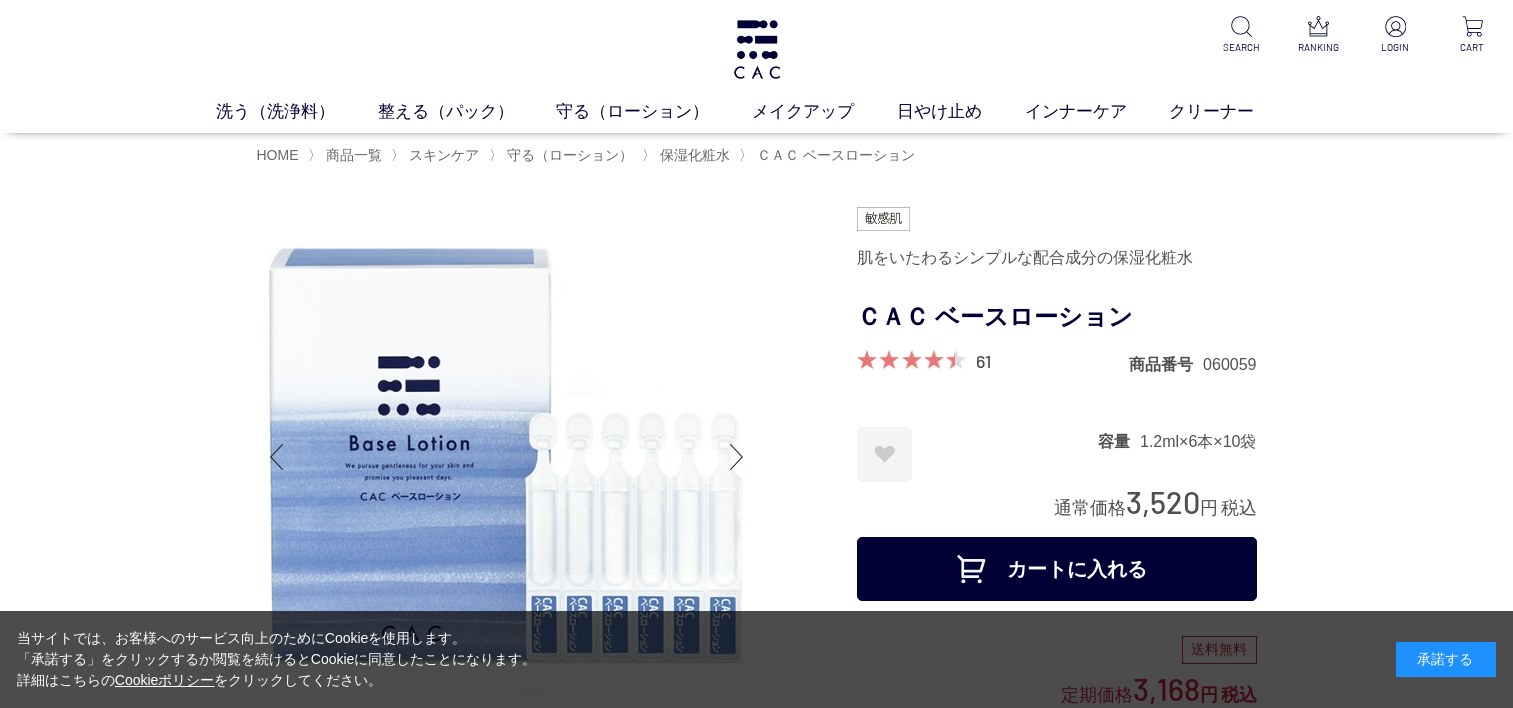 scroll, scrollTop: 0, scrollLeft: 0, axis: both 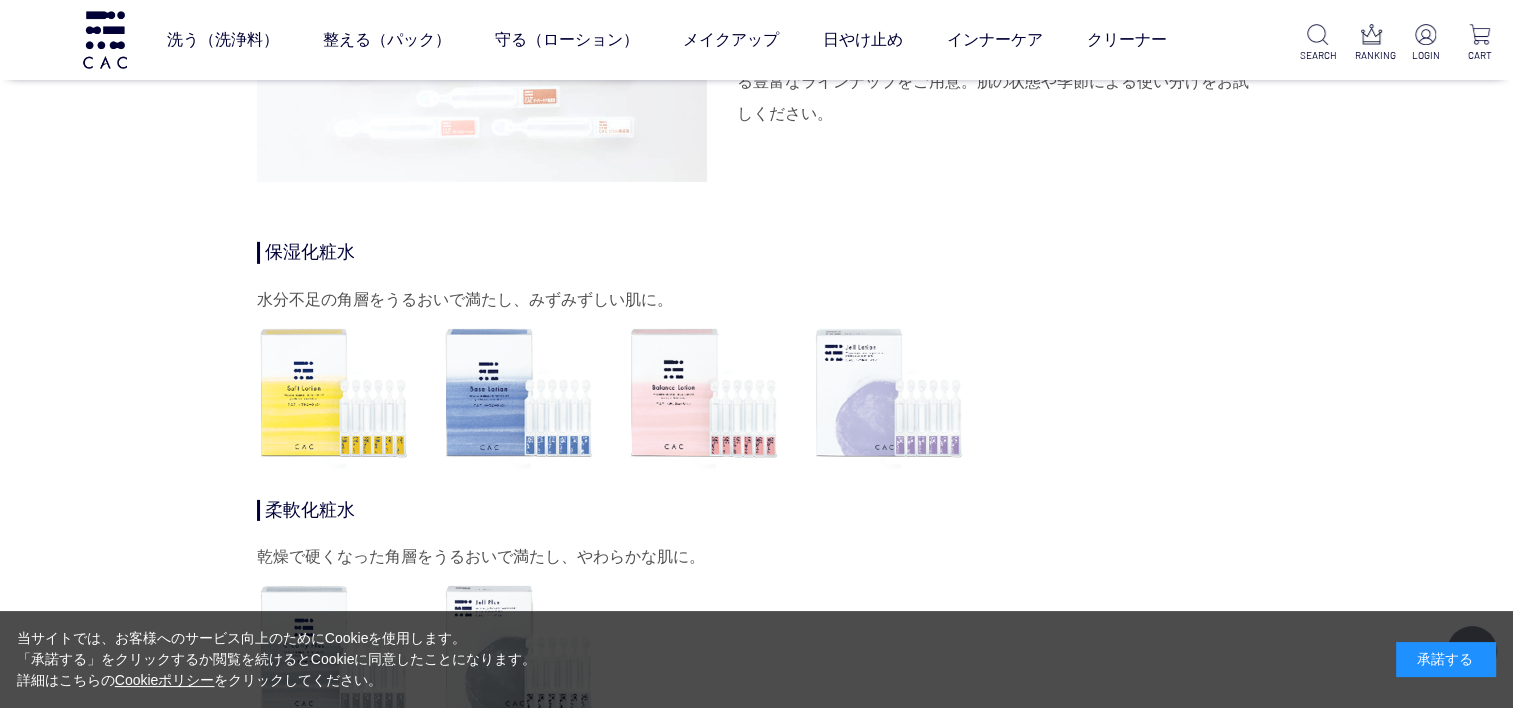click at bounding box center [519, 393] 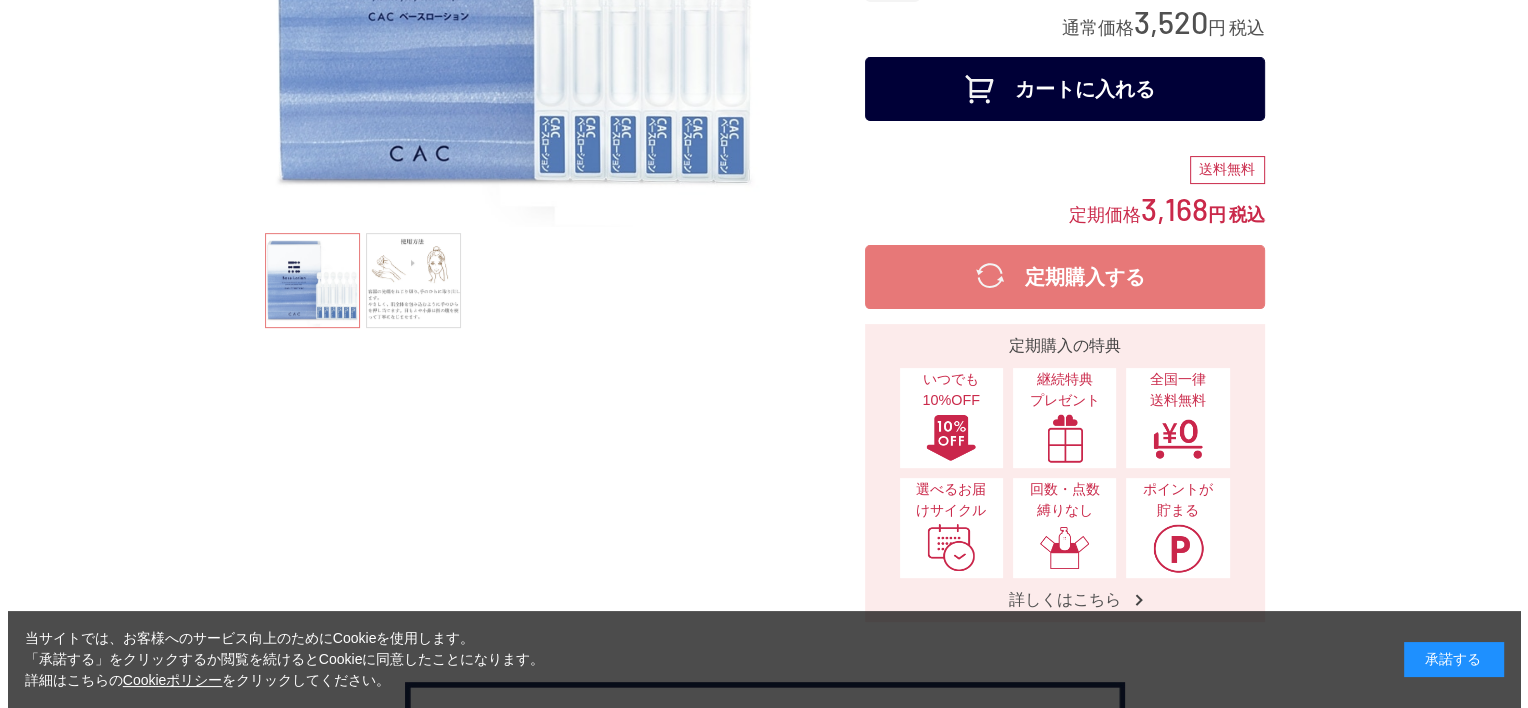 scroll, scrollTop: 0, scrollLeft: 0, axis: both 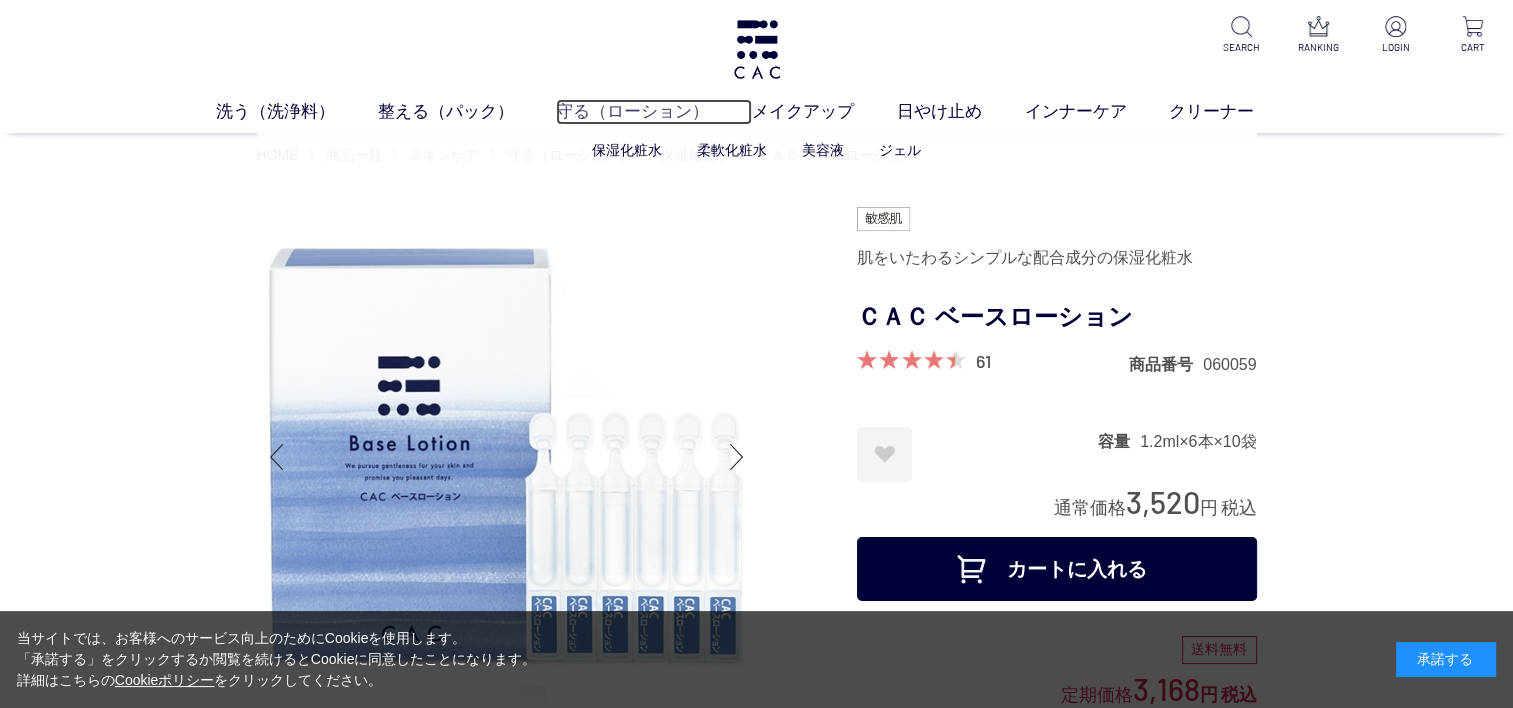 click on "守る（ローション）" at bounding box center [654, 112] 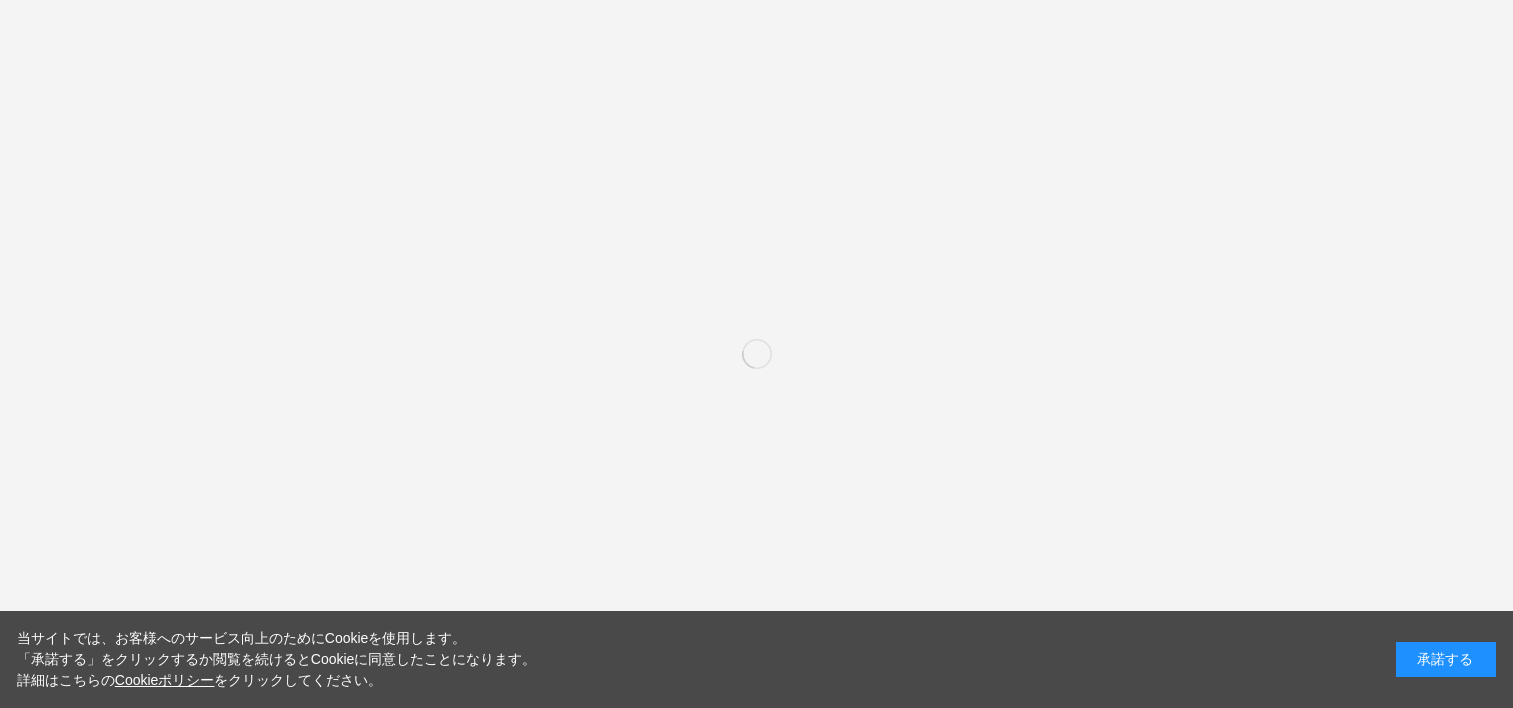 scroll, scrollTop: 0, scrollLeft: 0, axis: both 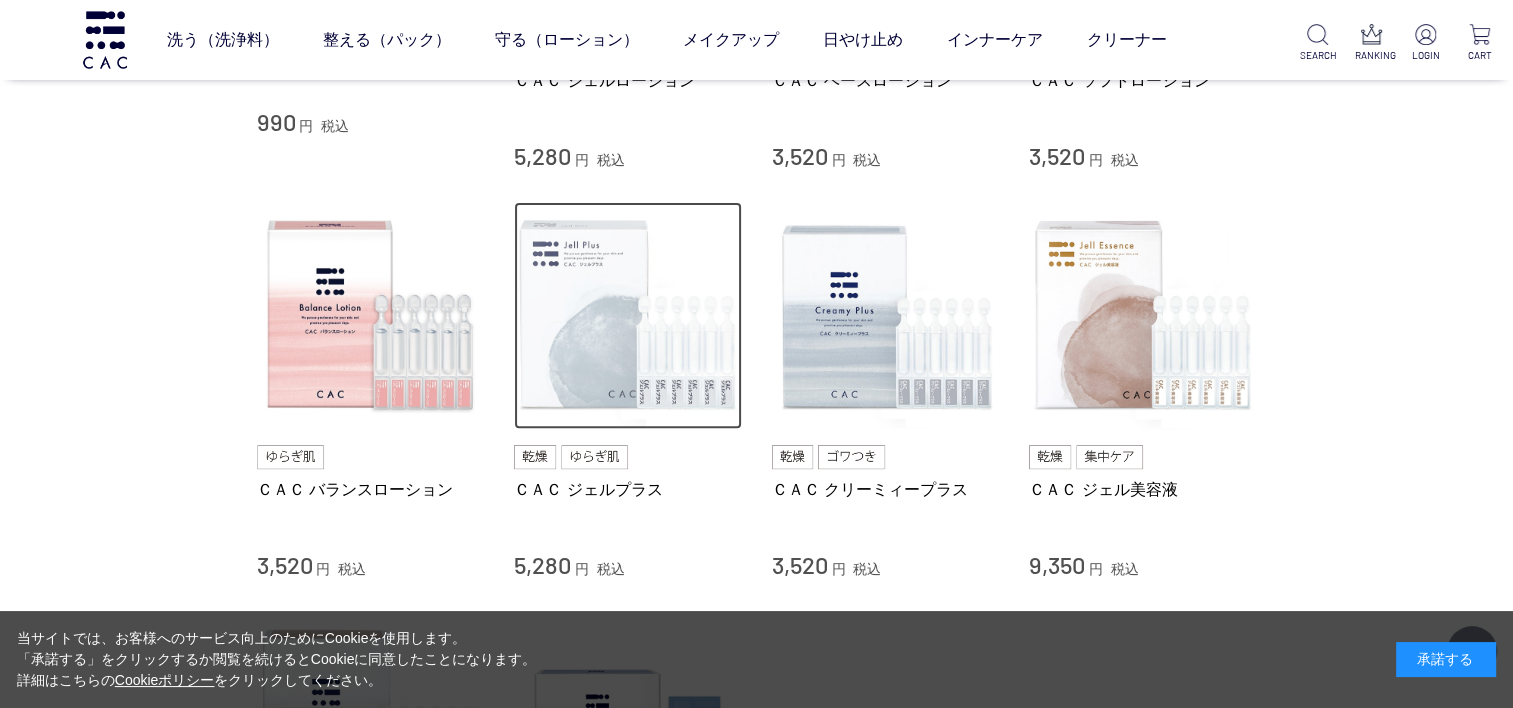 click at bounding box center [628, 316] 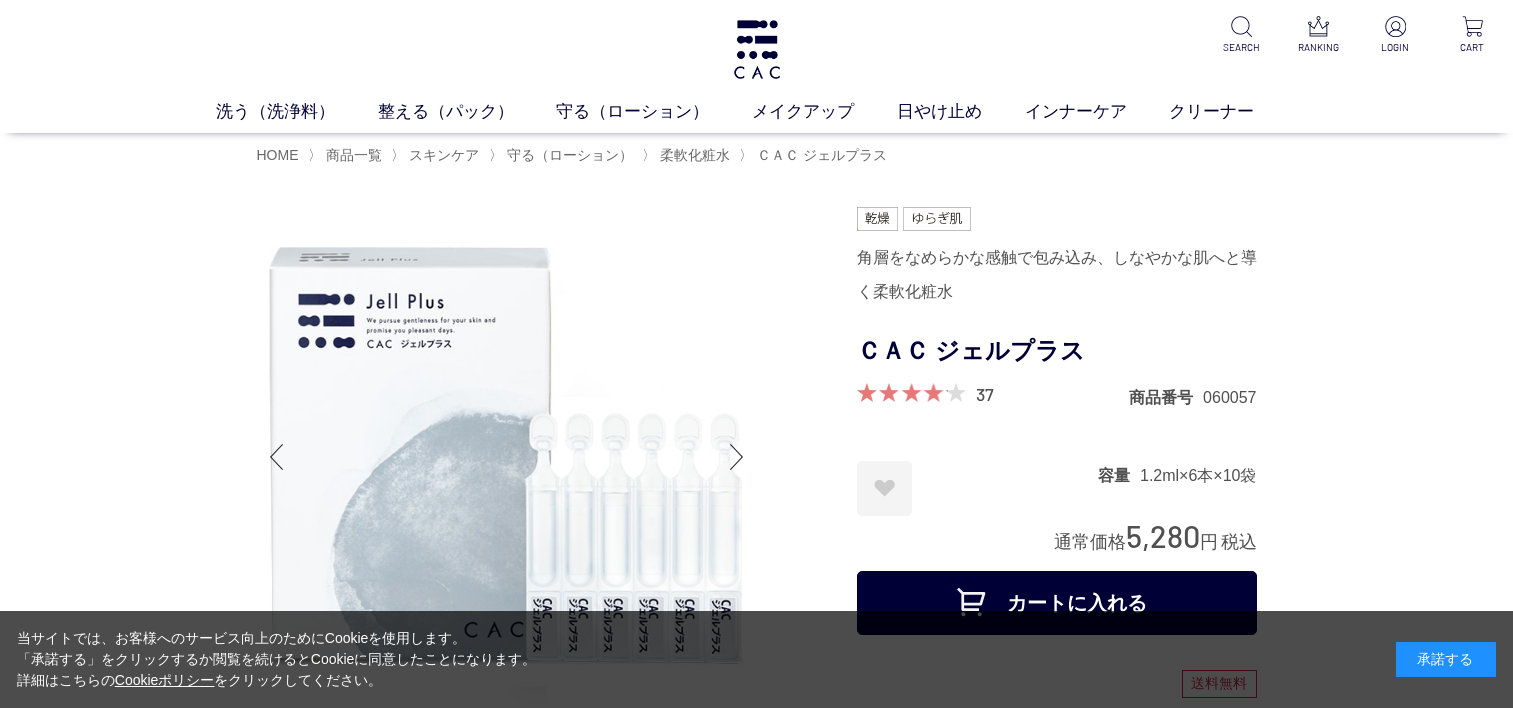 scroll, scrollTop: 0, scrollLeft: 0, axis: both 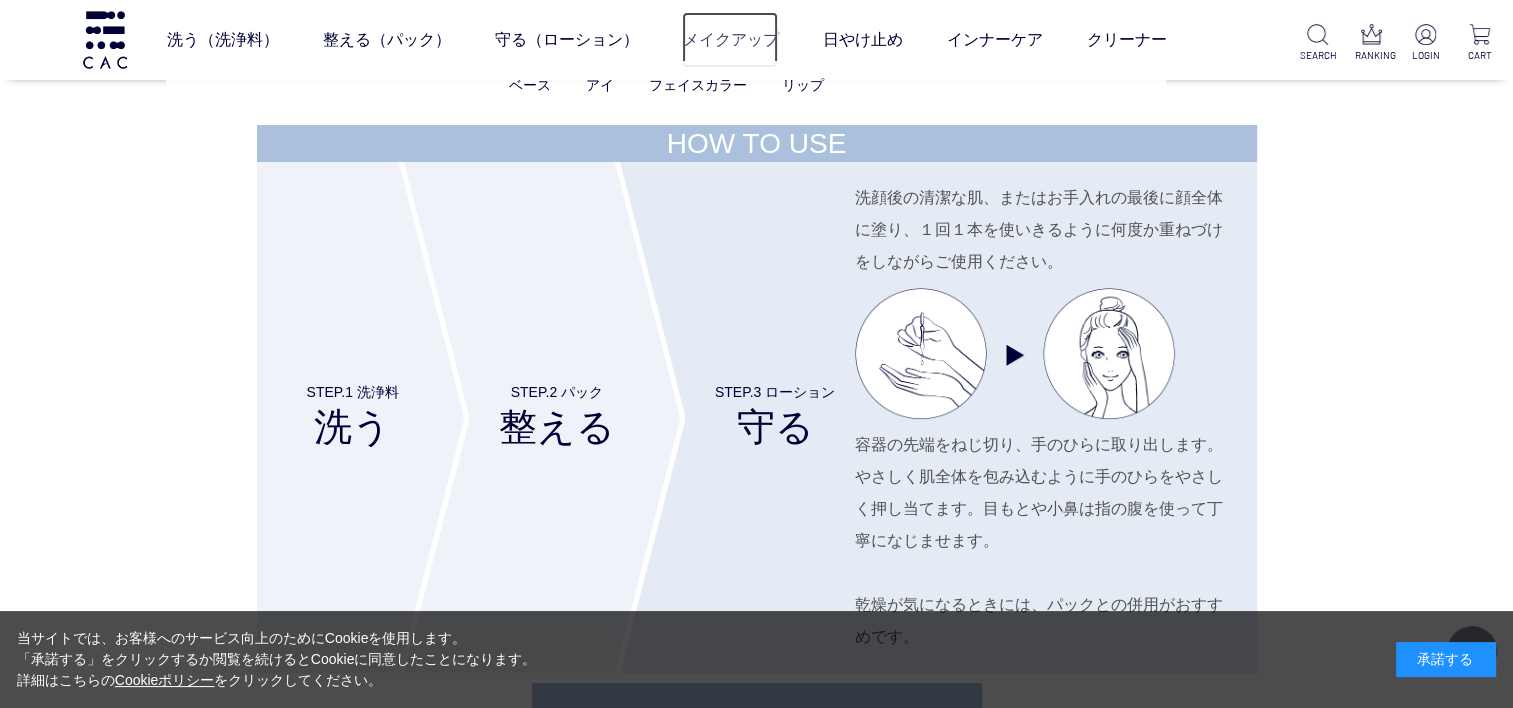 click on "メイクアップ" at bounding box center (730, 40) 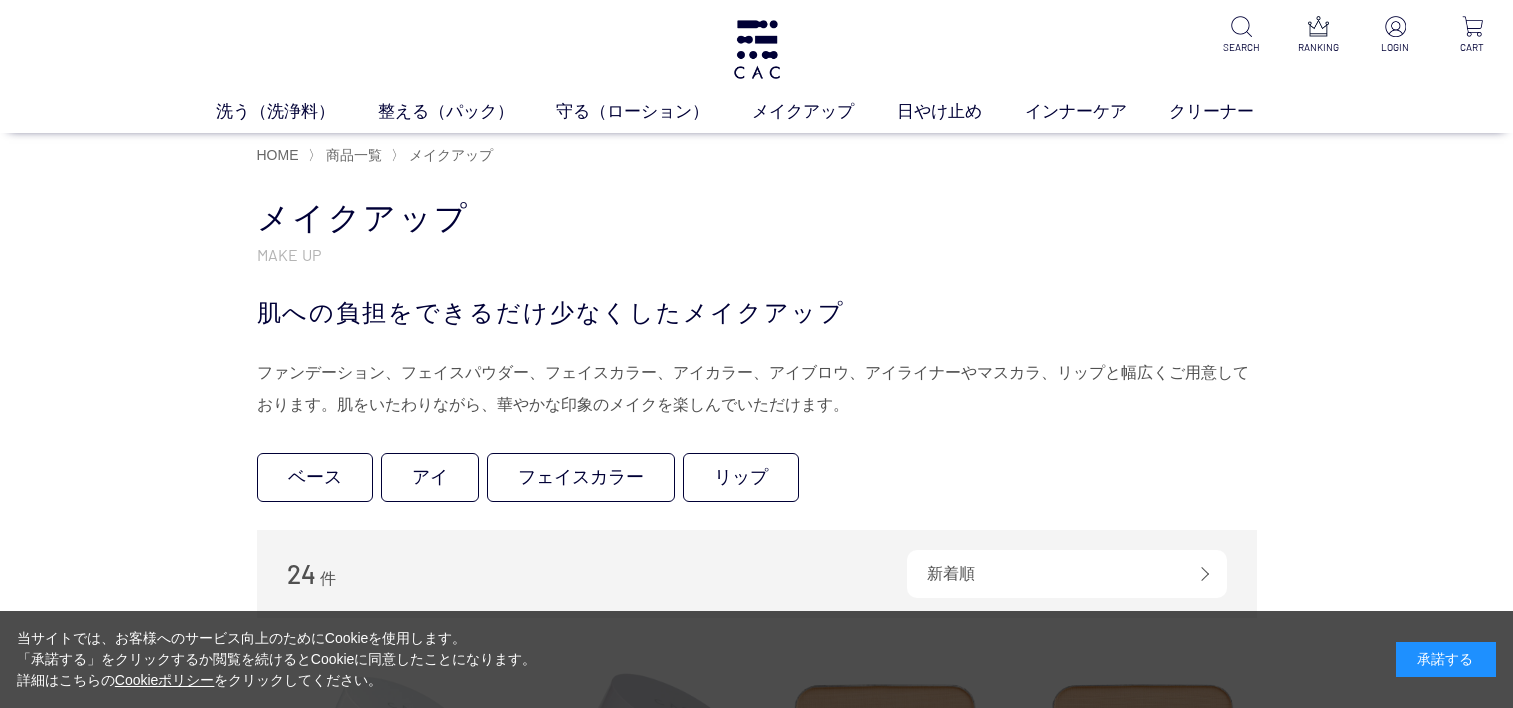 scroll, scrollTop: 0, scrollLeft: 0, axis: both 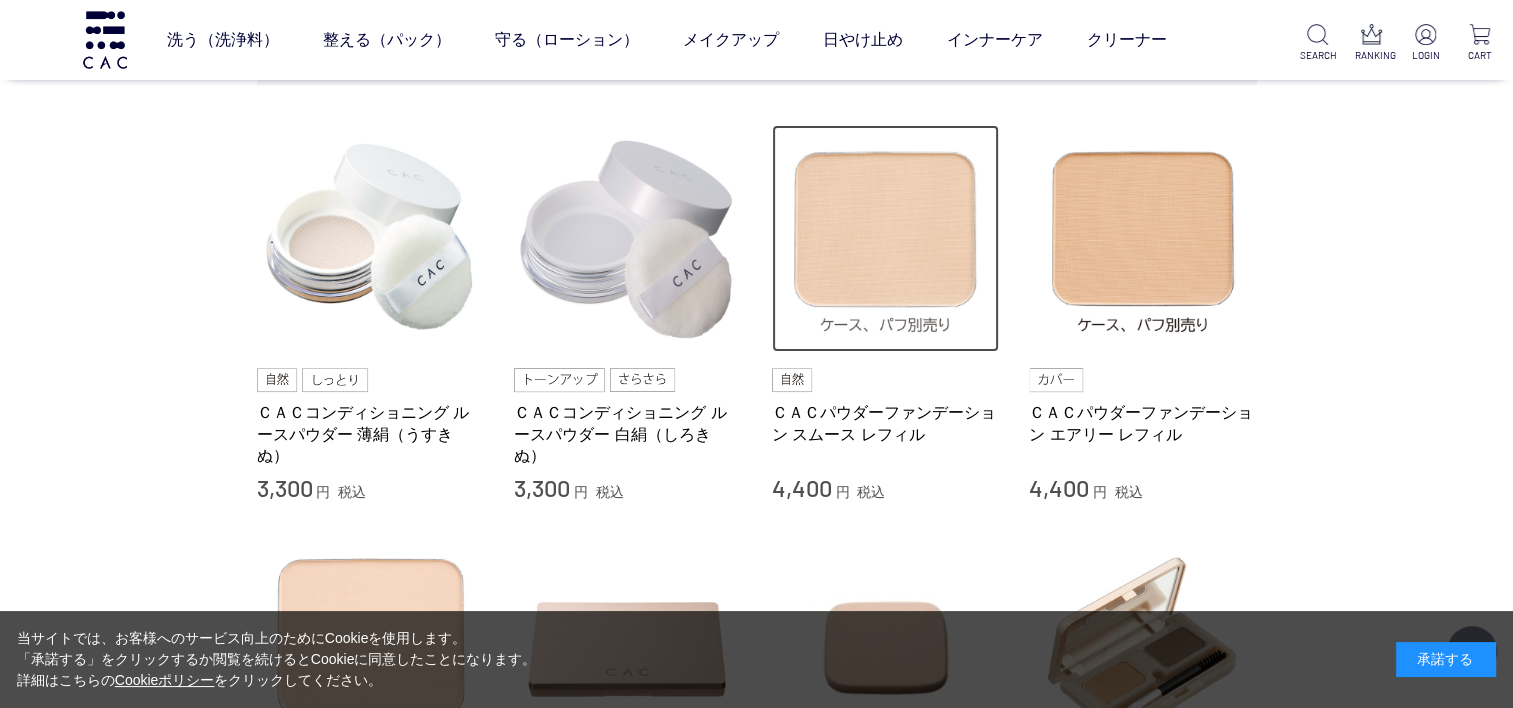 click at bounding box center [886, 239] 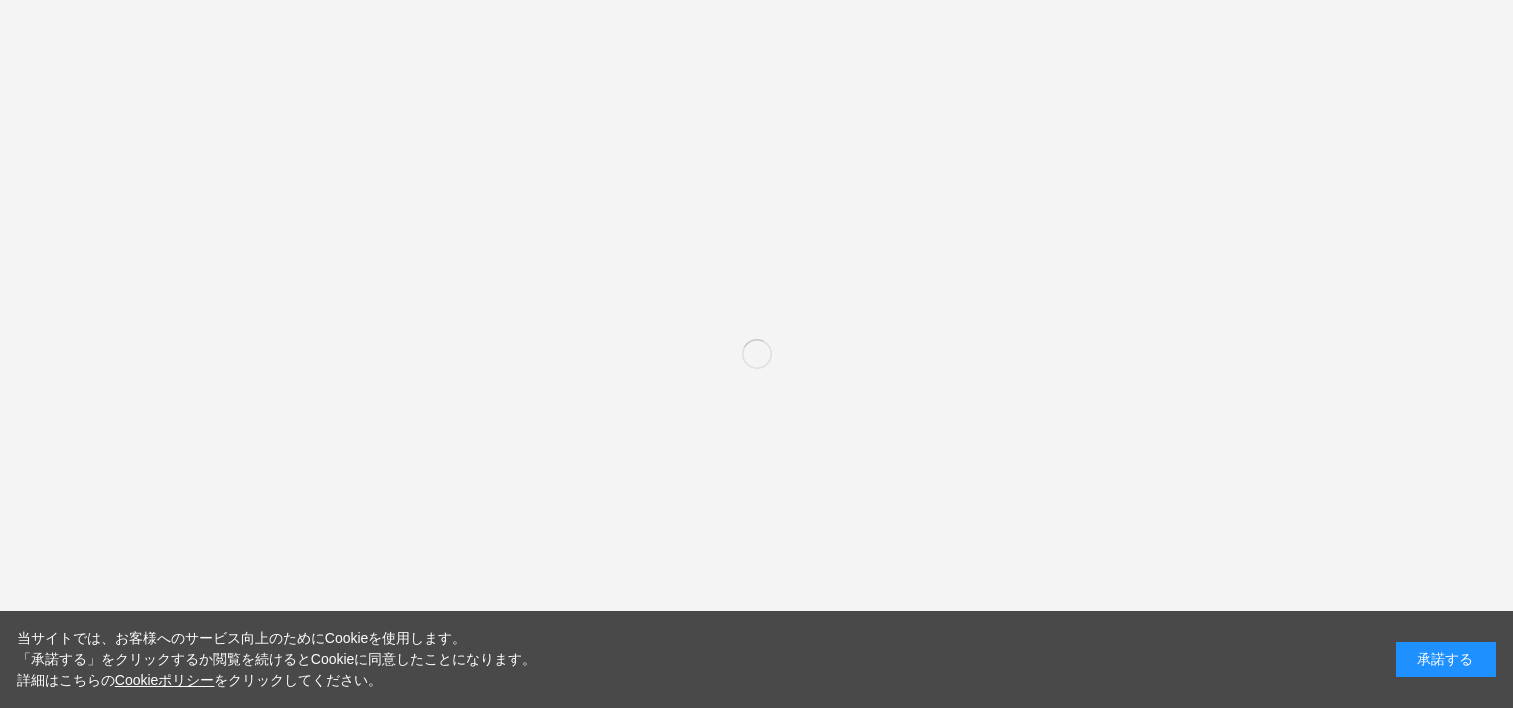 scroll, scrollTop: 0, scrollLeft: 0, axis: both 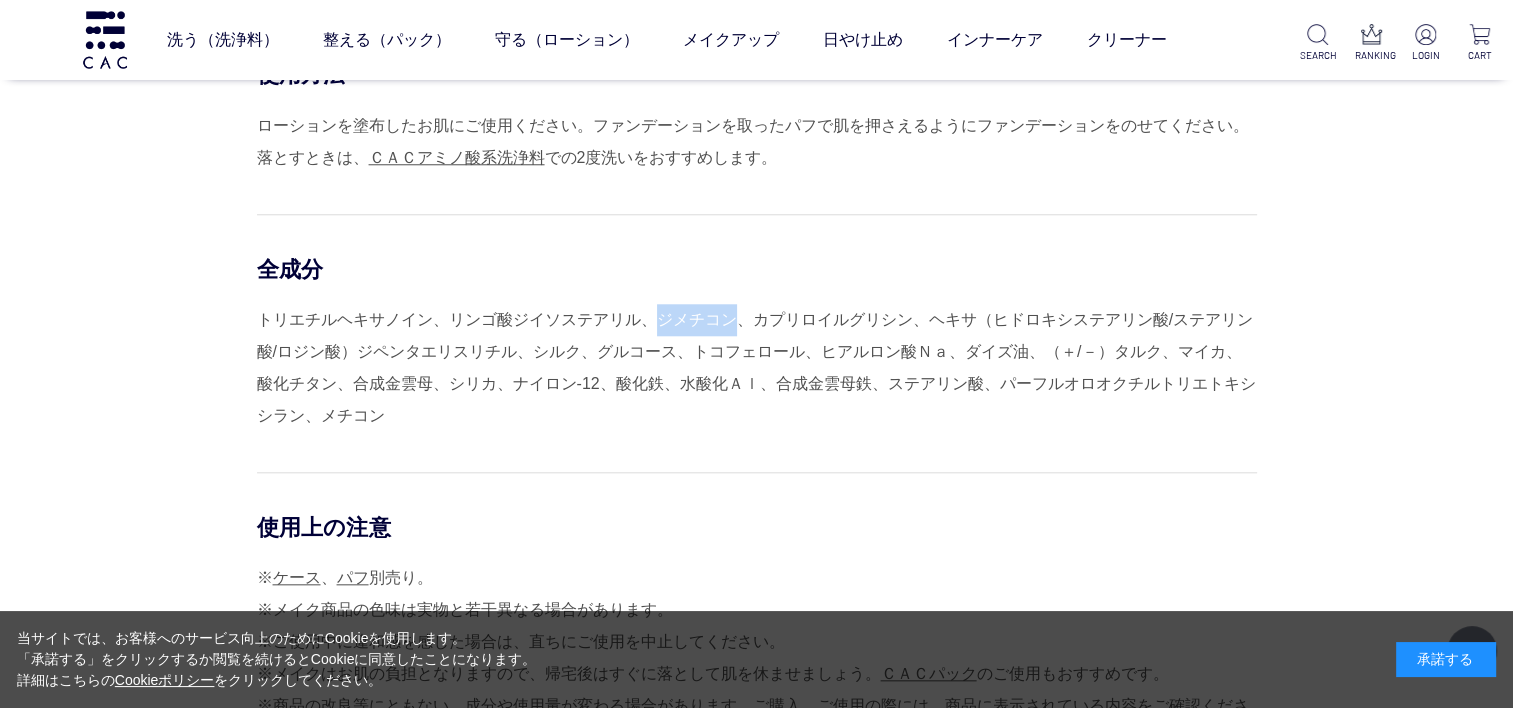 drag, startPoint x: 653, startPoint y: 318, endPoint x: 725, endPoint y: 319, distance: 72.00694 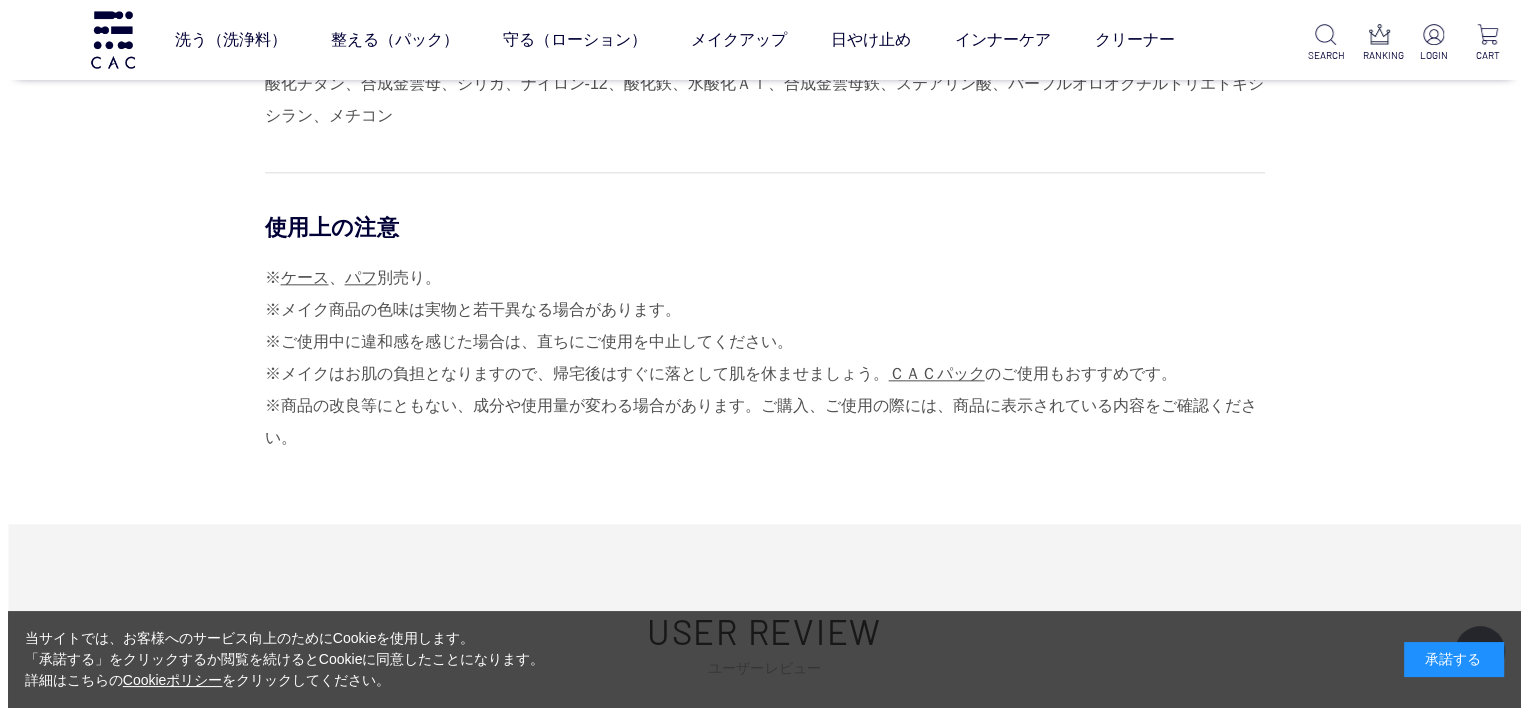 scroll, scrollTop: 2100, scrollLeft: 0, axis: vertical 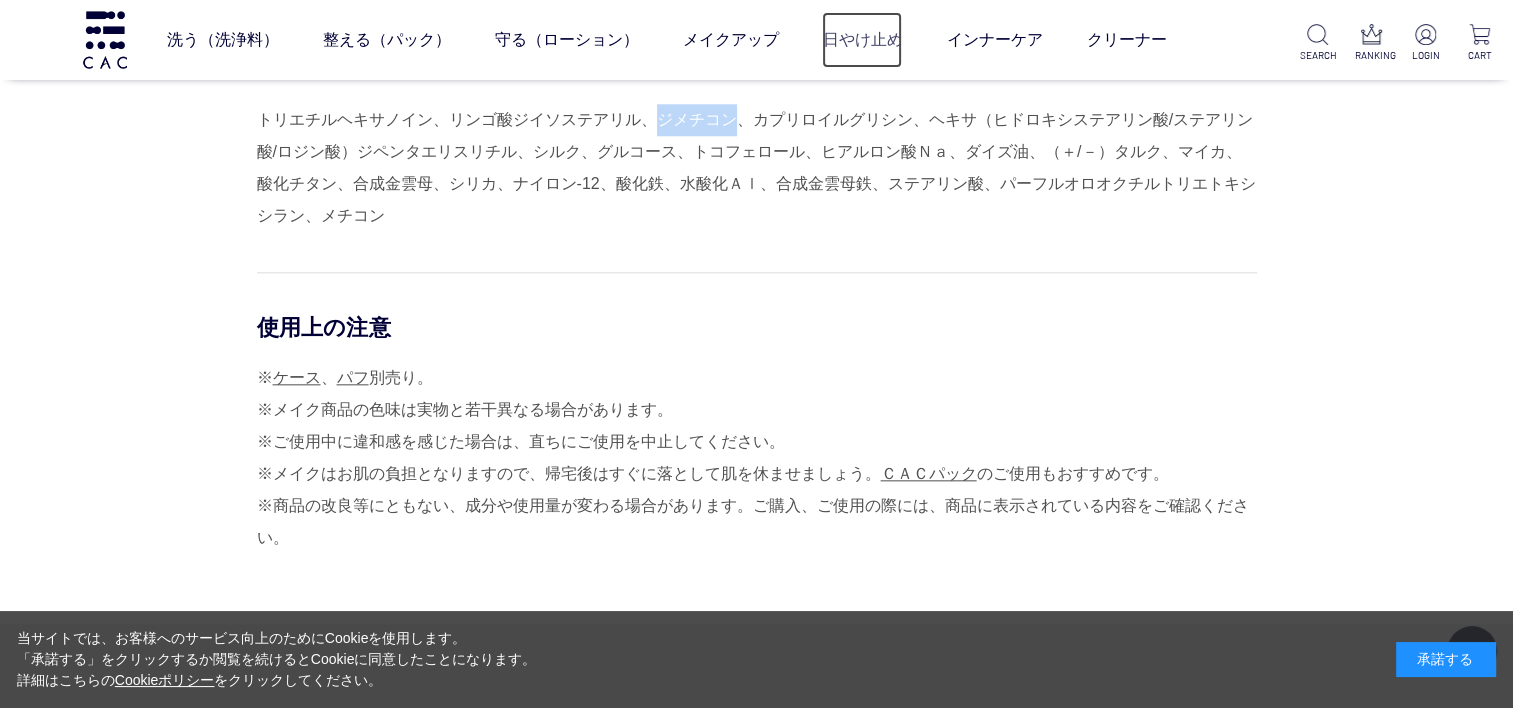 click on "日やけ止め" at bounding box center [862, 40] 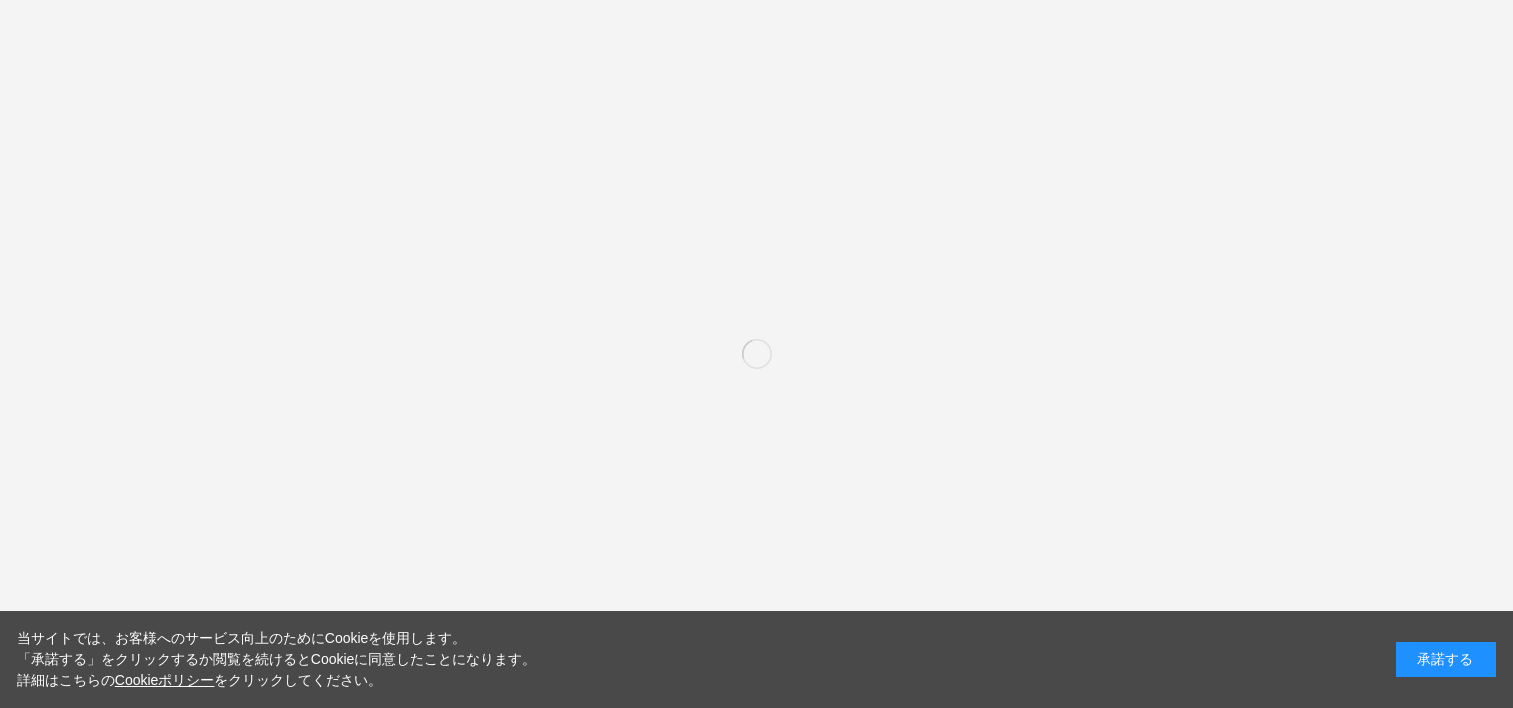 scroll, scrollTop: 0, scrollLeft: 0, axis: both 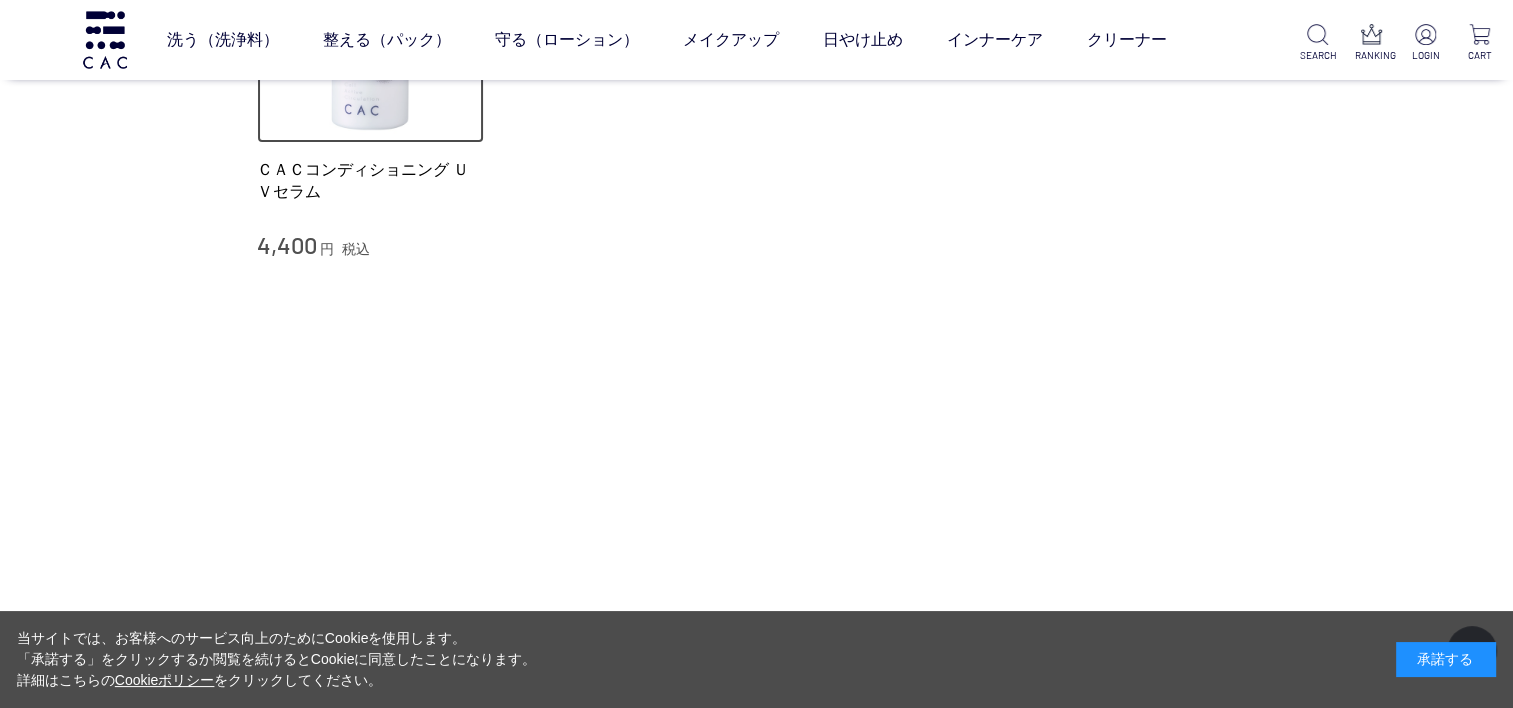 click at bounding box center [371, 30] 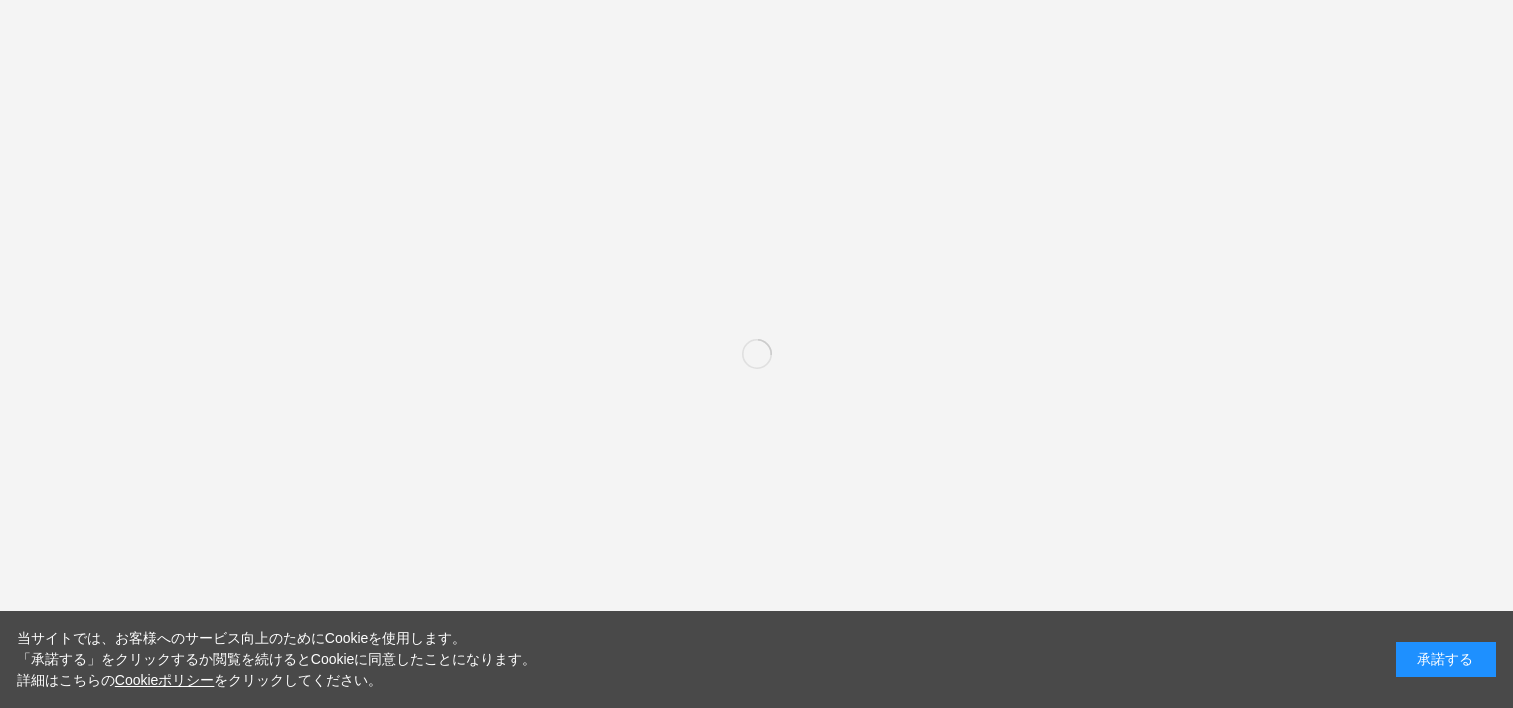 scroll, scrollTop: 0, scrollLeft: 0, axis: both 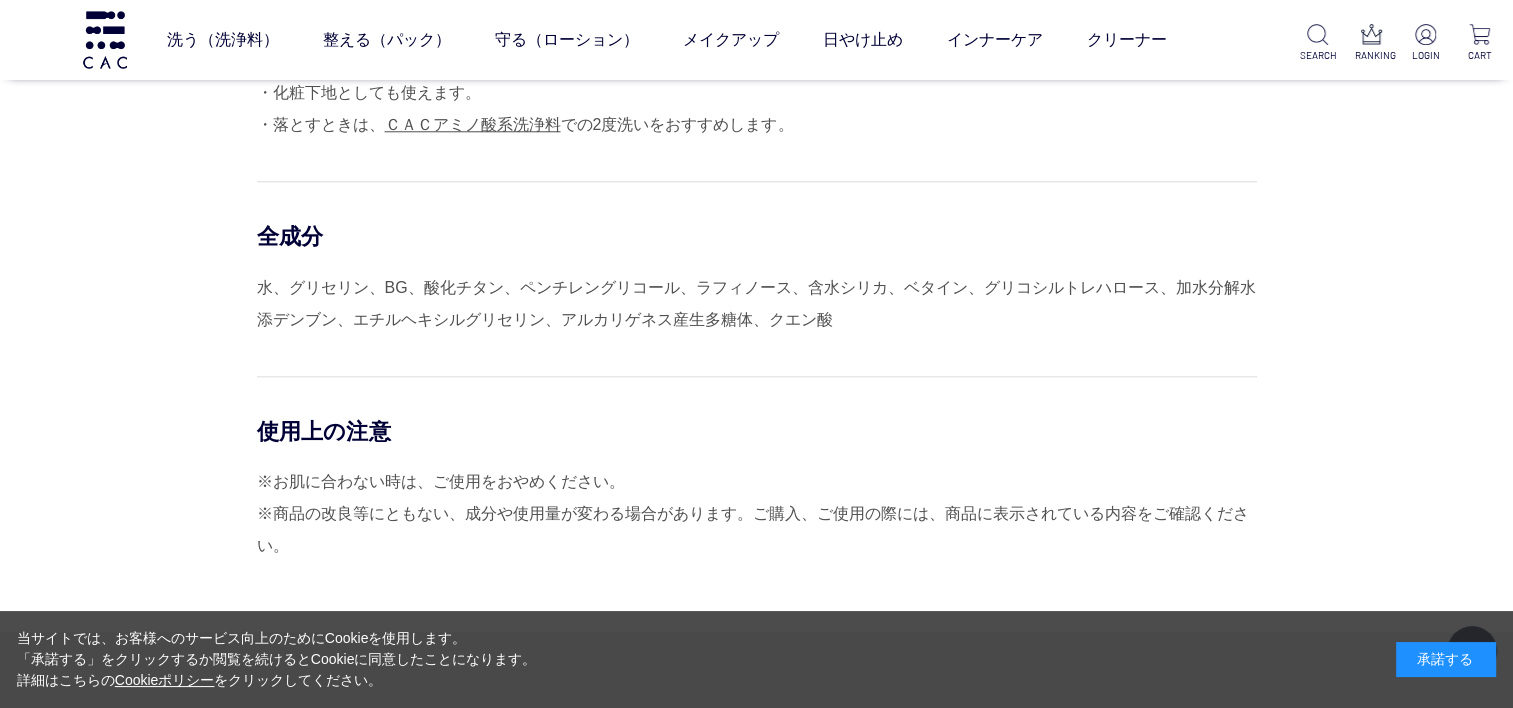 click on "使用方法
容器を軽く振ってから適量を手にとり、スキンケアなどで整えたお肌にムラのないようなじませてください。
※顔への使用の場合、[NUMBER]円硬貨大程度の量が目安です。
リキッドタイプのため、塗布時の液だれにご注意ください。
日やけ止め効果を保つため、汗をかいた後は塗りなおしてください。
・化粧下地としても使えます。
・落とすときは、 ＣＡＣアミノ酸系洗浄料 での2度洗いをおすすめします。
全成分
水、グリセリン、BG、酸化チタン、ペンチレングリコール、ラフィノース、含水シリカ、ベタイン、グリコシルトレハロース、加水分解水添デンブン、エチルヘキシルグリセリン、アルカリゲネス産生多糖体、クエン酸
使用上の注意
※お肌に合わない時は、ご使用をおやめください。" at bounding box center [757, 250] 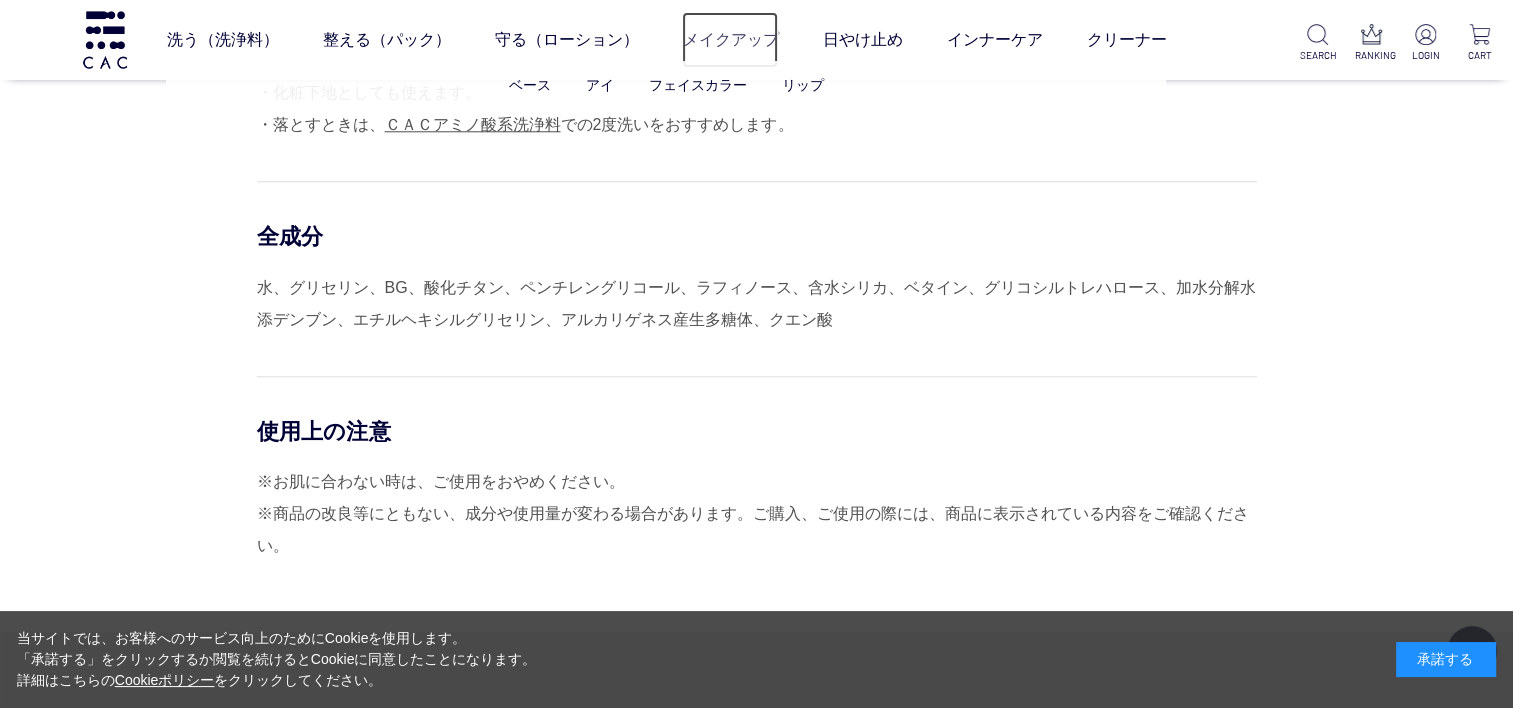 click on "メイクアップ" at bounding box center [730, 40] 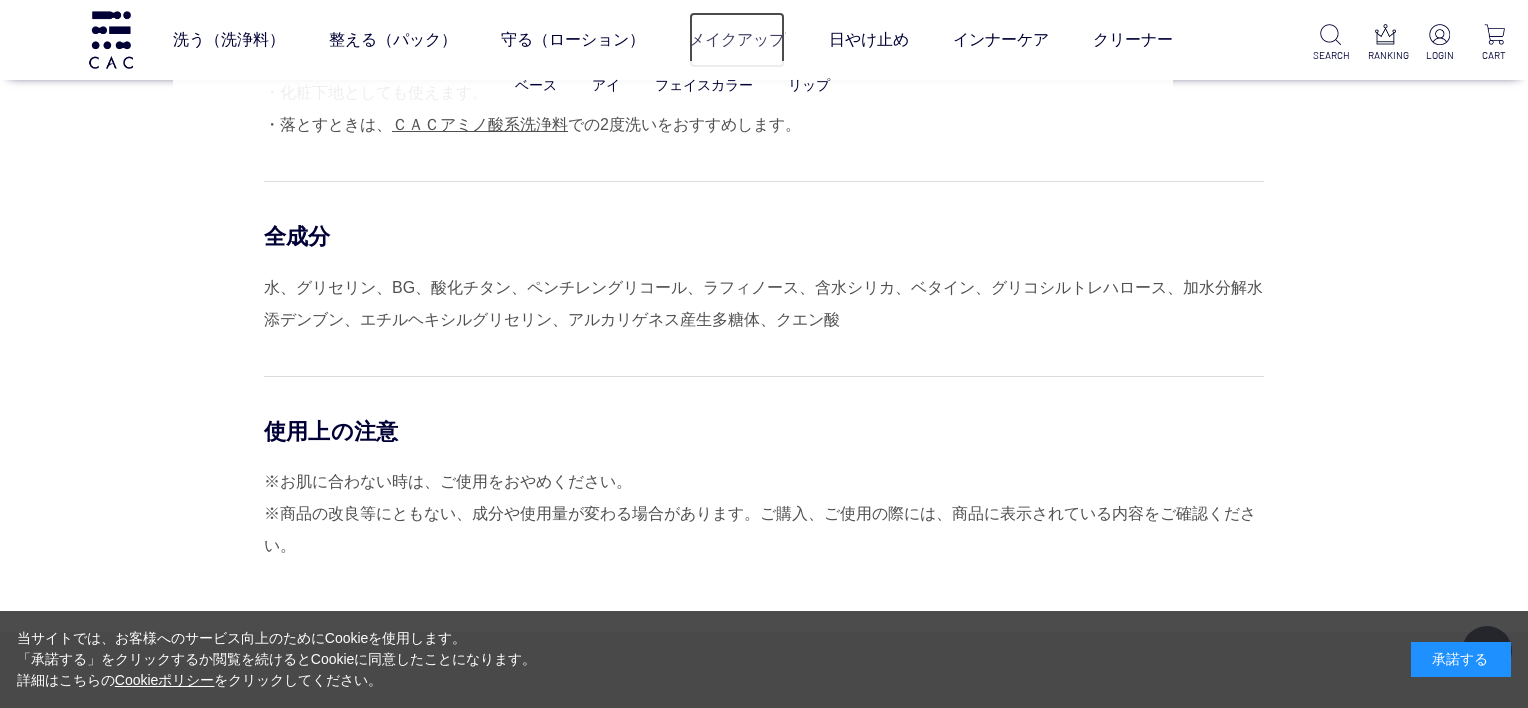 click on "メイクアップ" at bounding box center [737, 40] 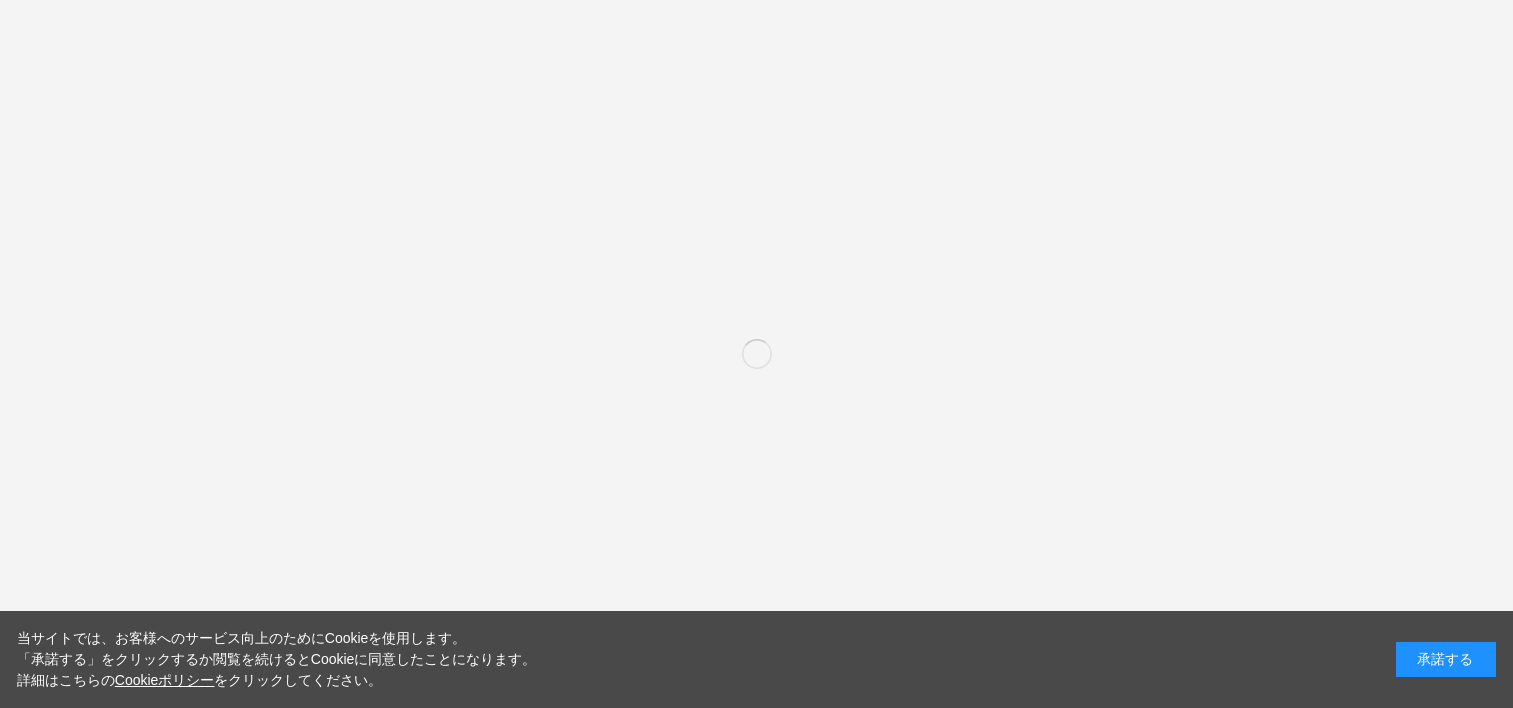 scroll, scrollTop: 0, scrollLeft: 0, axis: both 